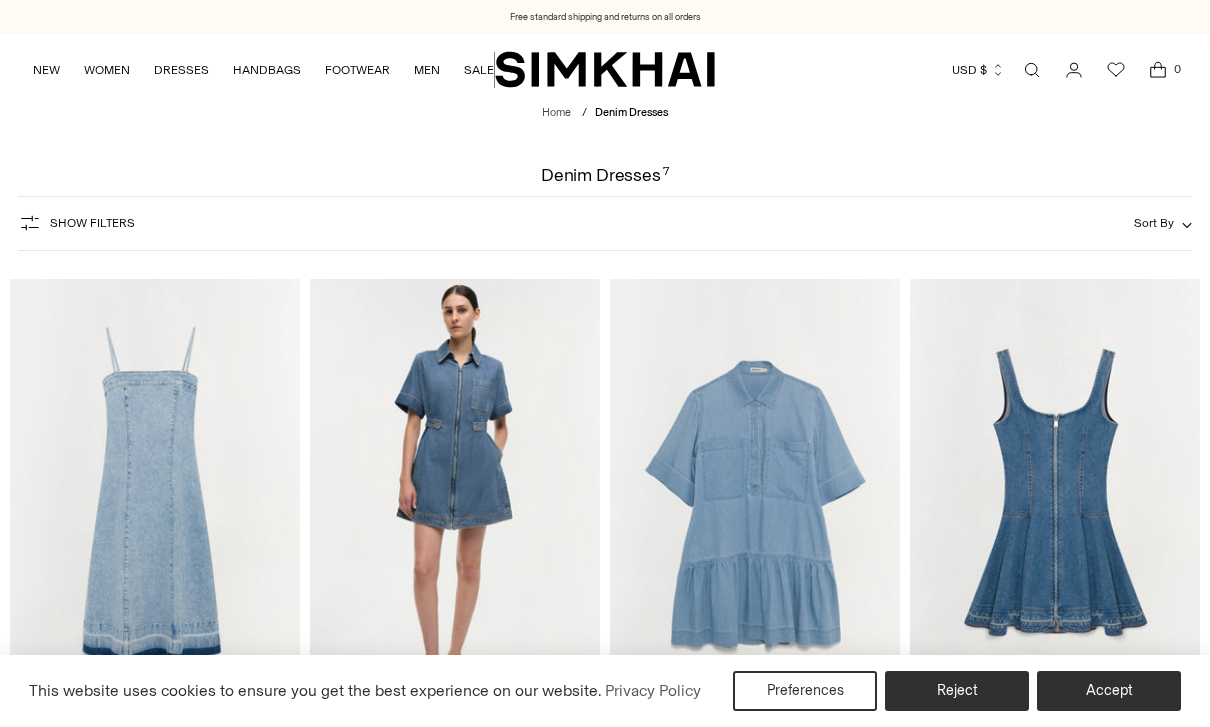 scroll, scrollTop: 0, scrollLeft: 0, axis: both 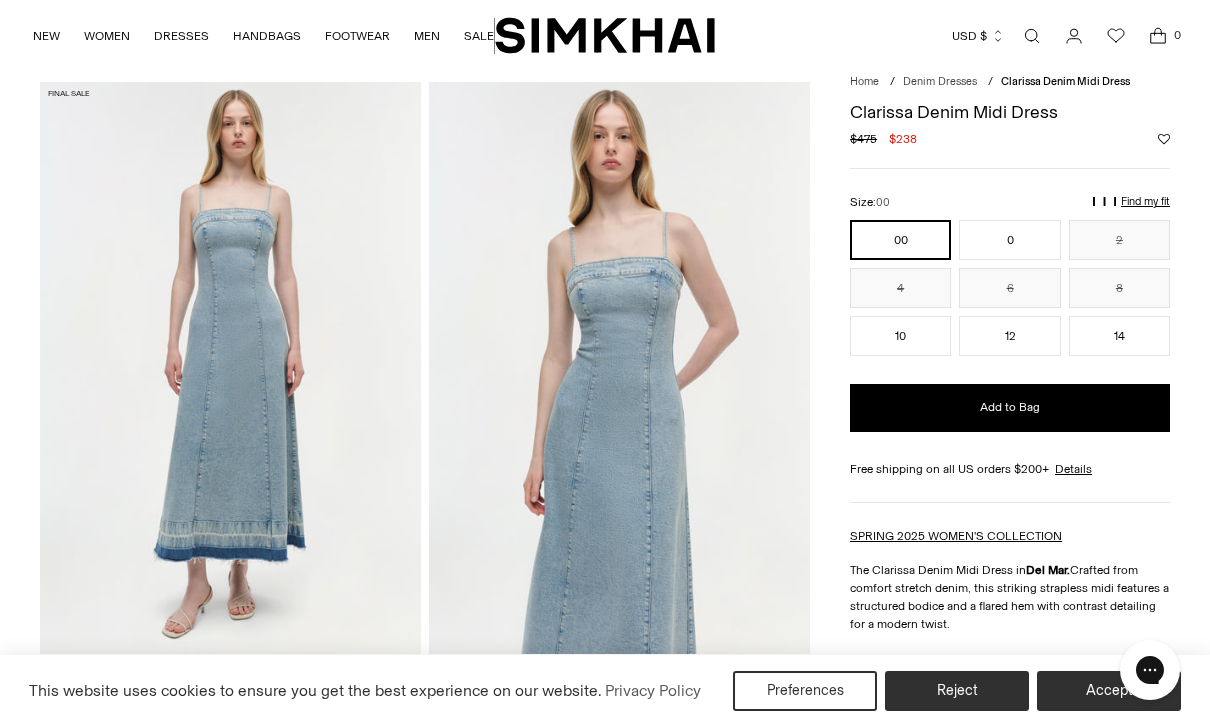 click on "Find my fit" at bounding box center [950, 211] 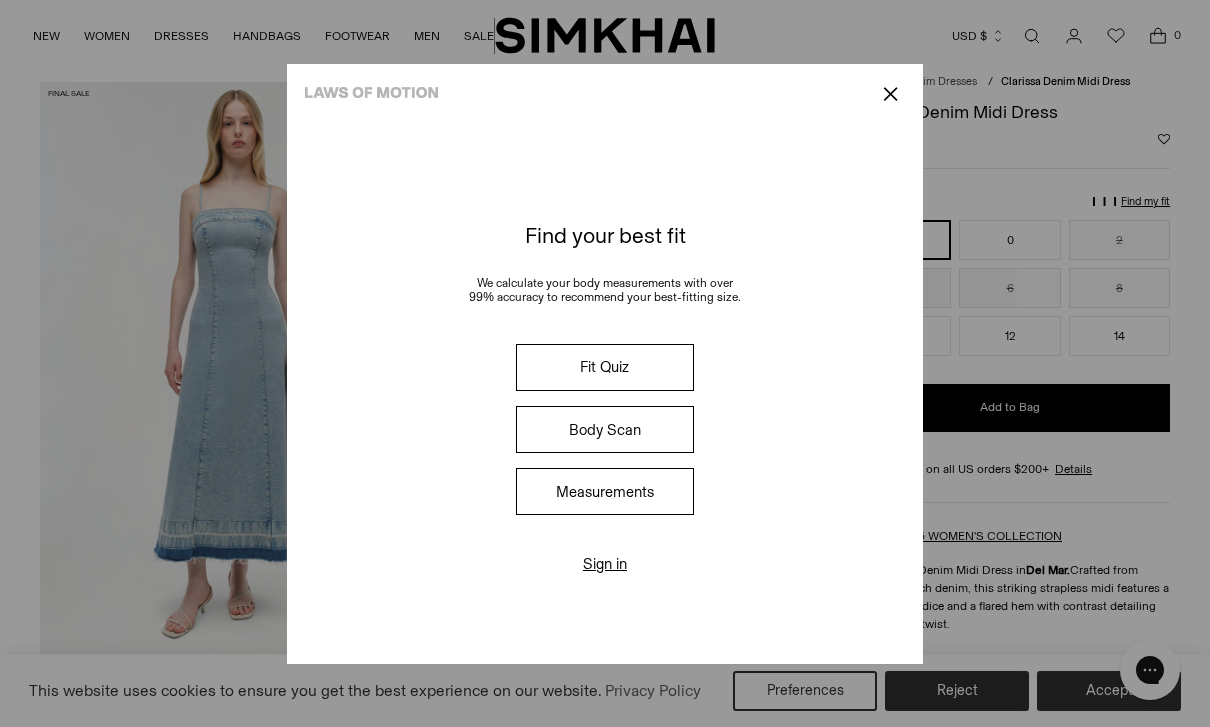 click on "Fit Quiz" at bounding box center [605, 367] 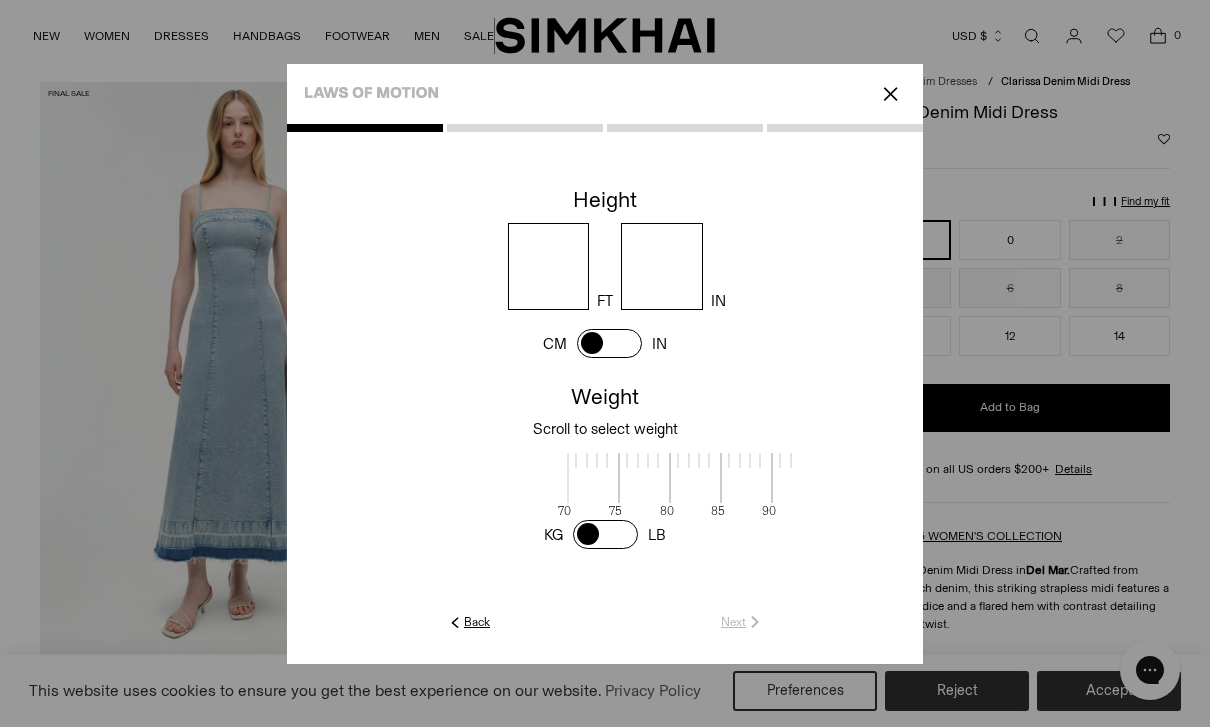 scroll, scrollTop: 4, scrollLeft: 616, axis: both 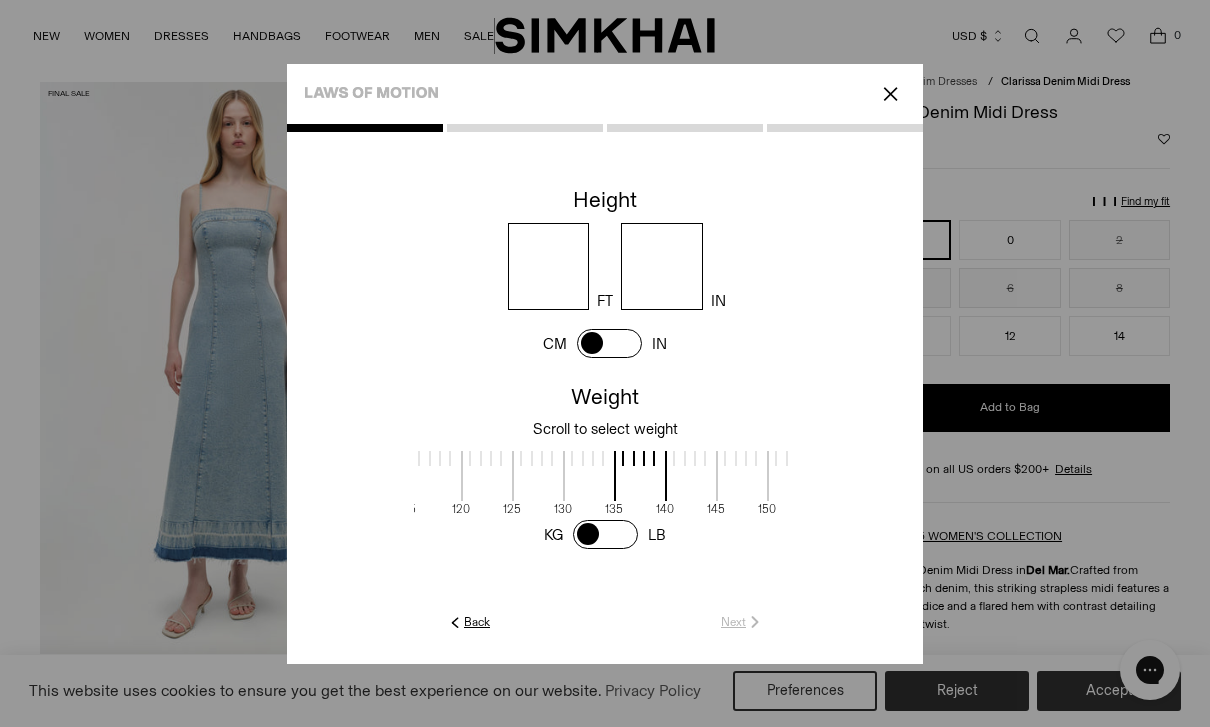 click at bounding box center [549, 266] 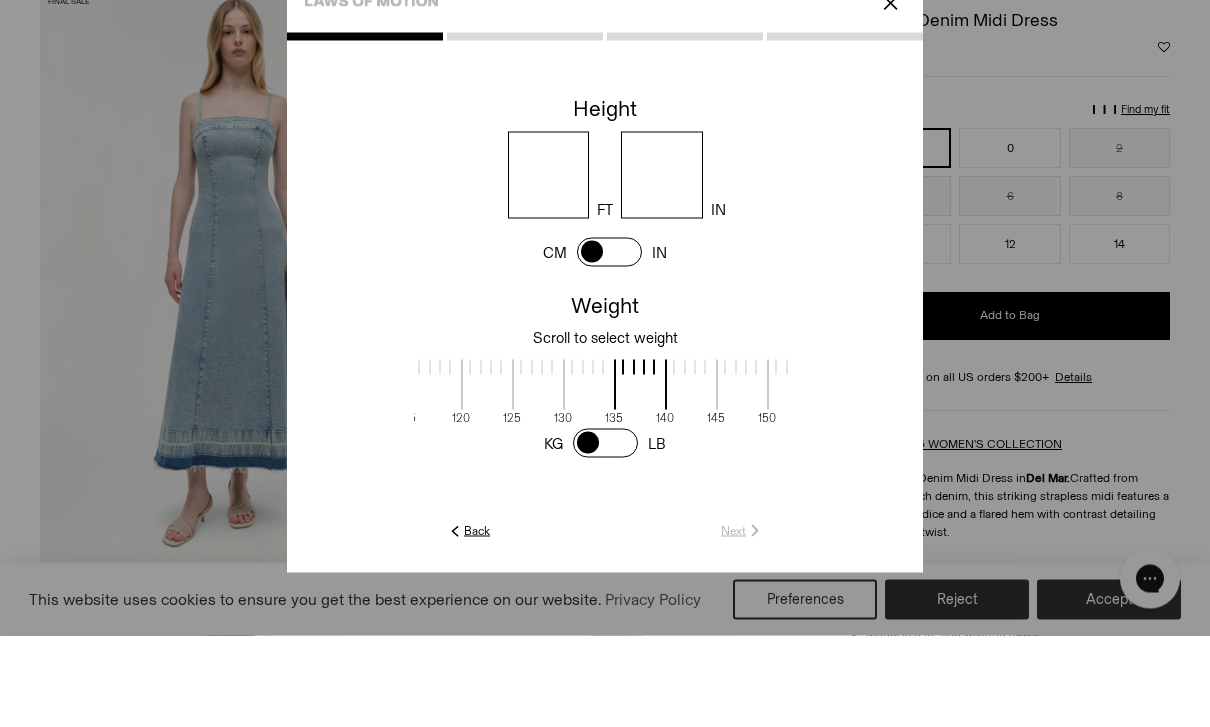 type on "*" 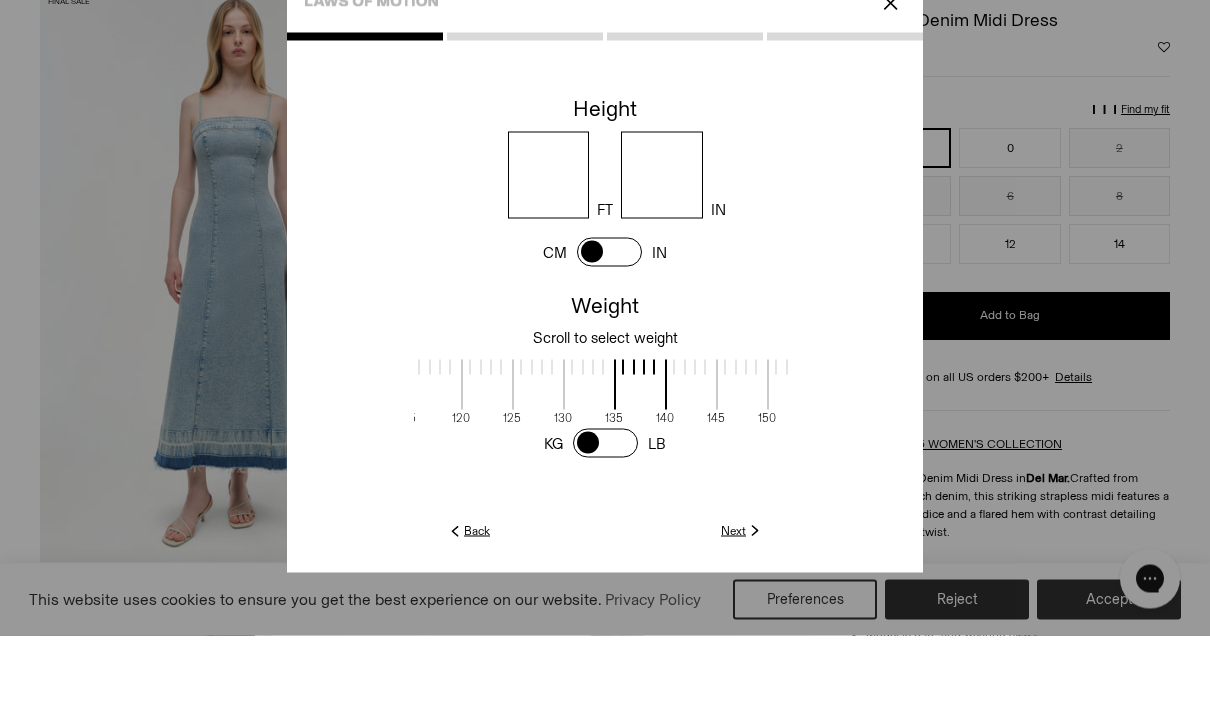 scroll, scrollTop: 155, scrollLeft: 0, axis: vertical 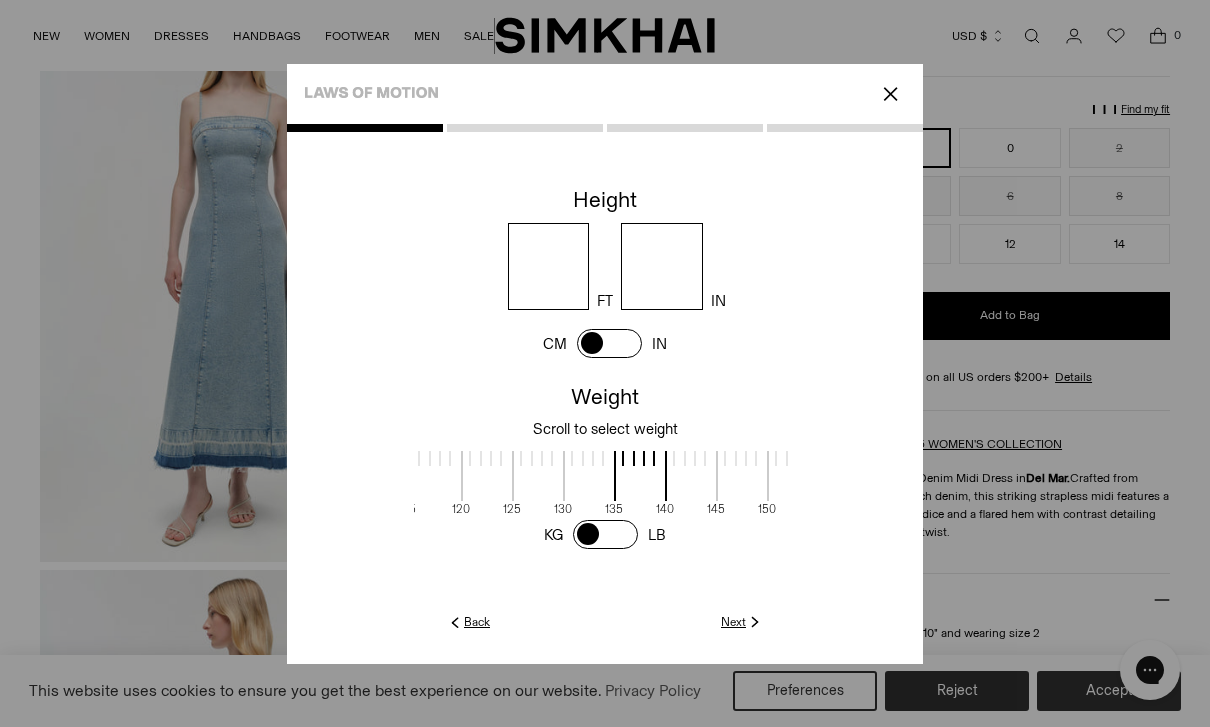 type on "*" 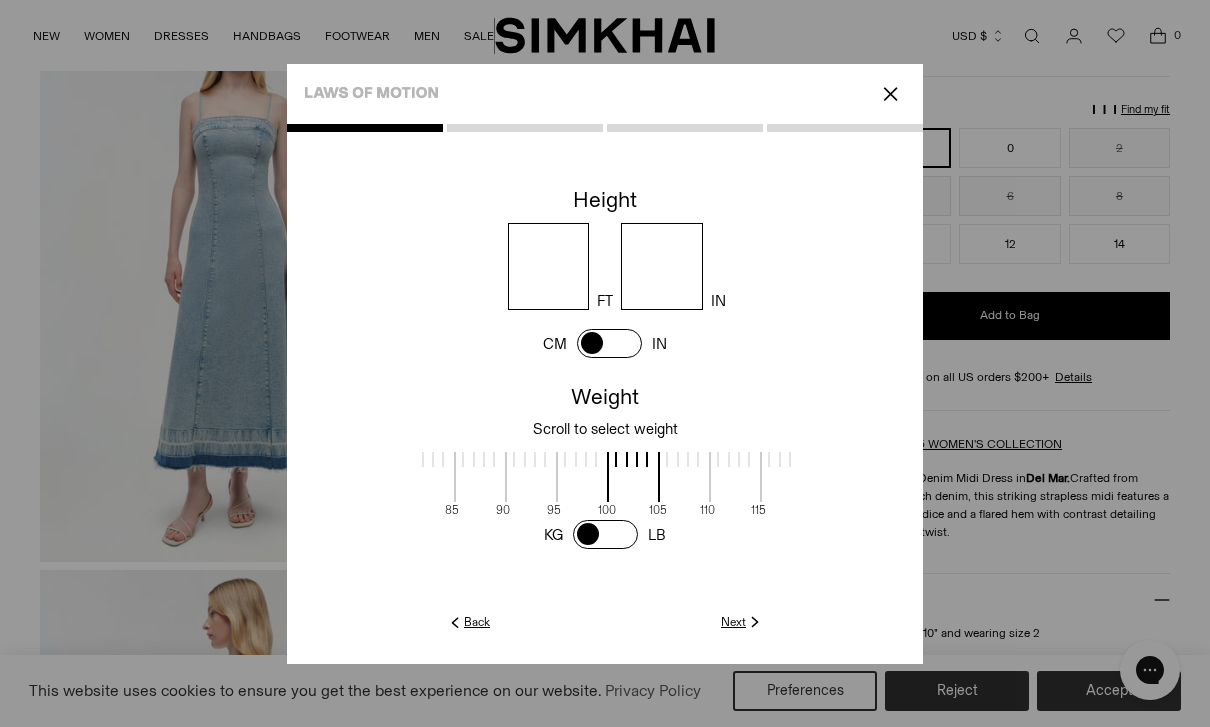 scroll, scrollTop: 0, scrollLeft: 266, axis: horizontal 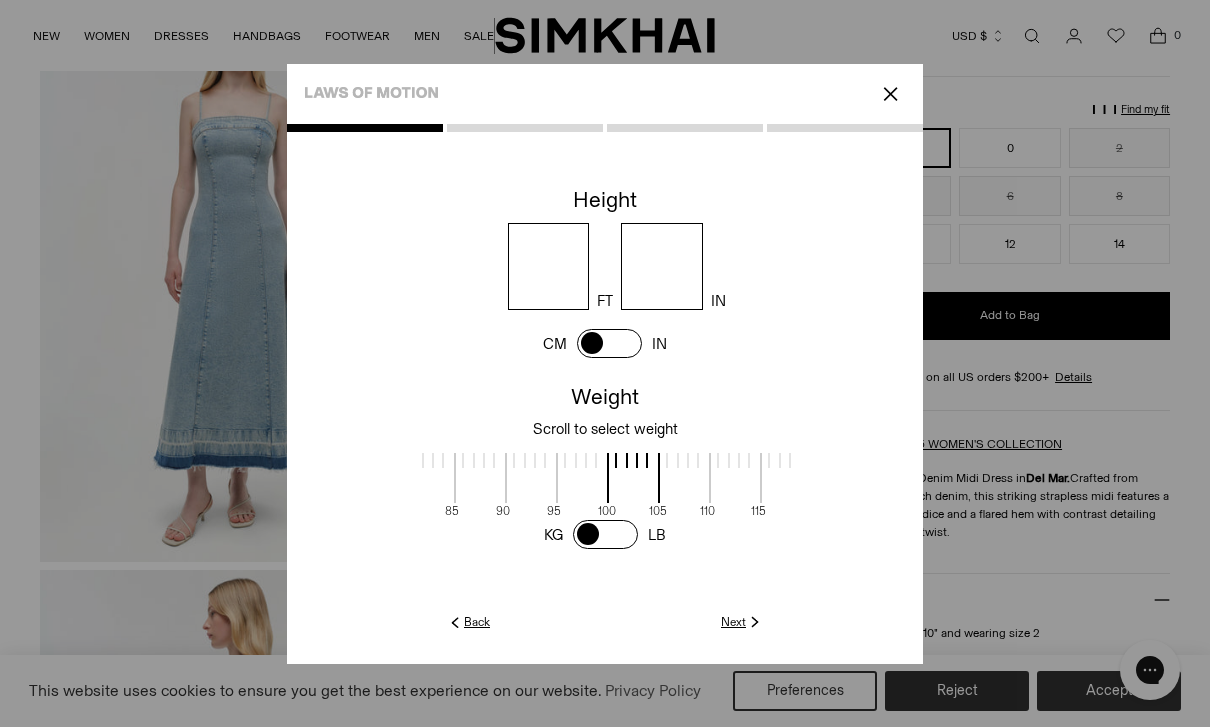 click 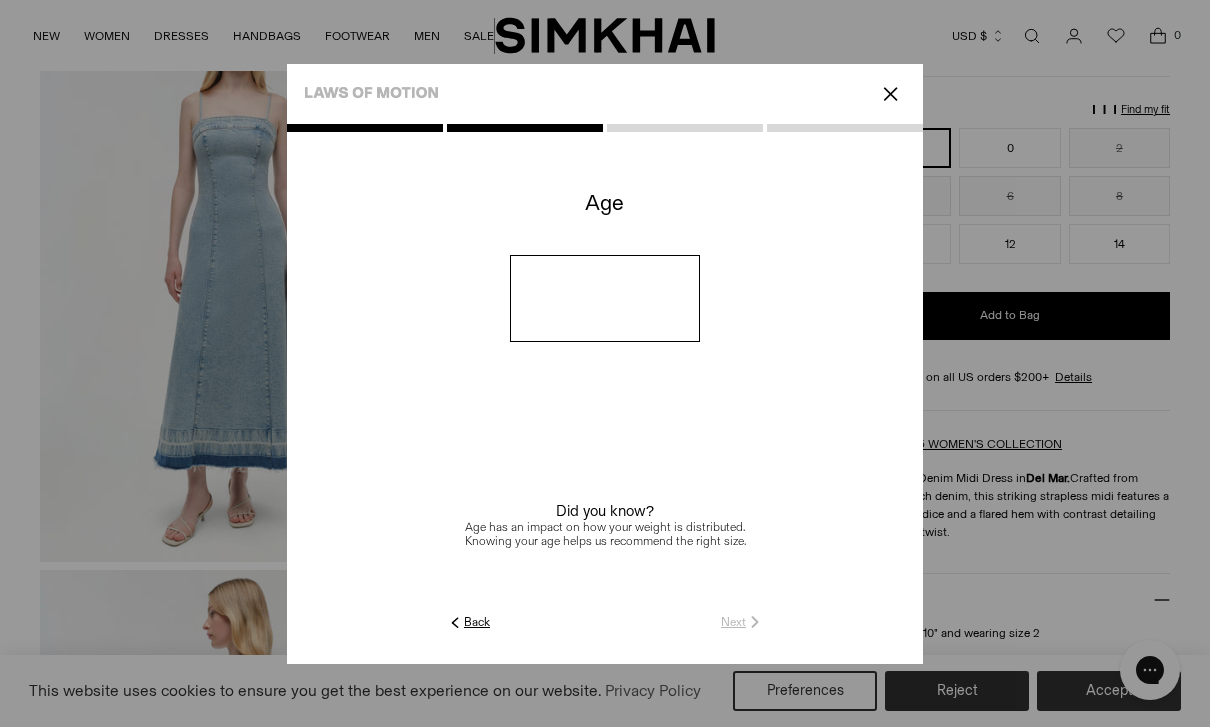 click at bounding box center [605, 298] 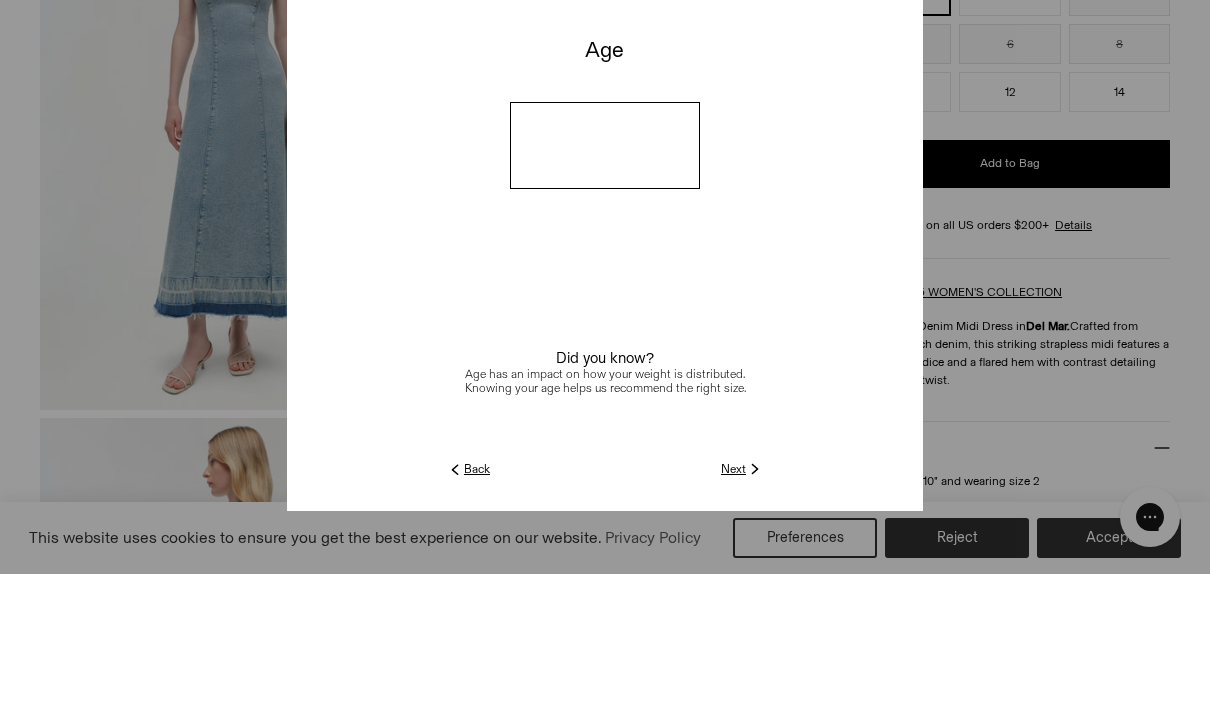 type on "**" 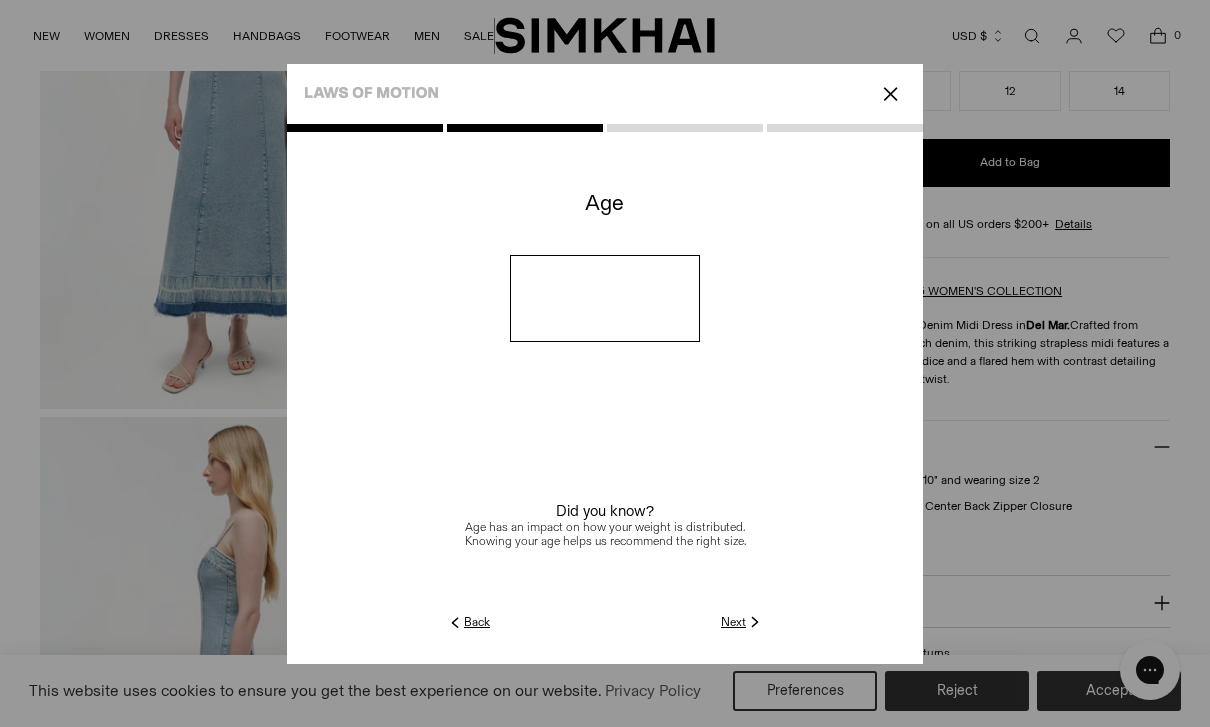 click 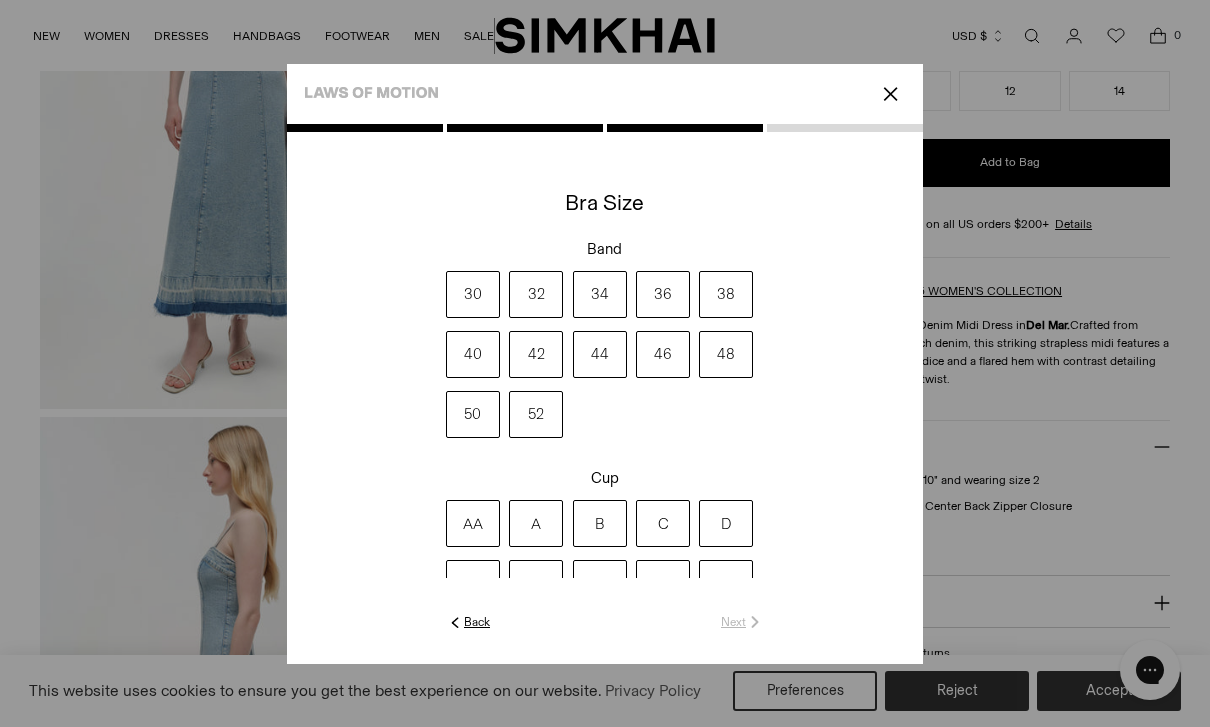 click on "34" at bounding box center (600, 294) 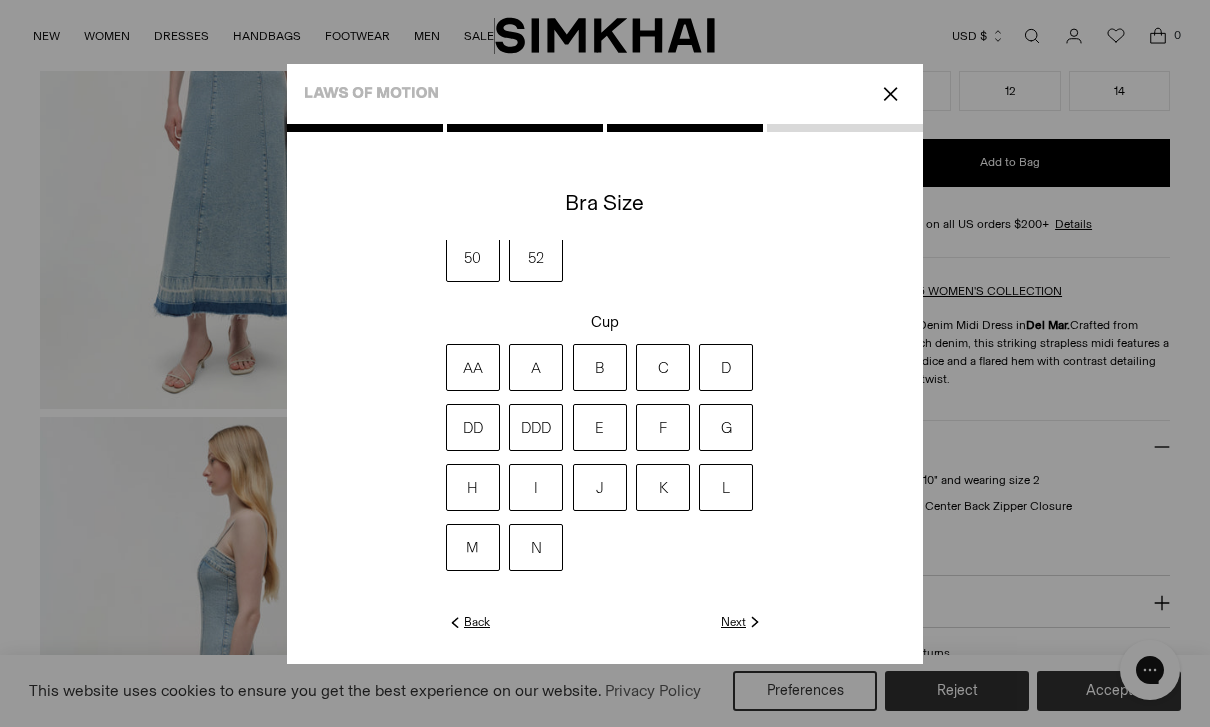 click 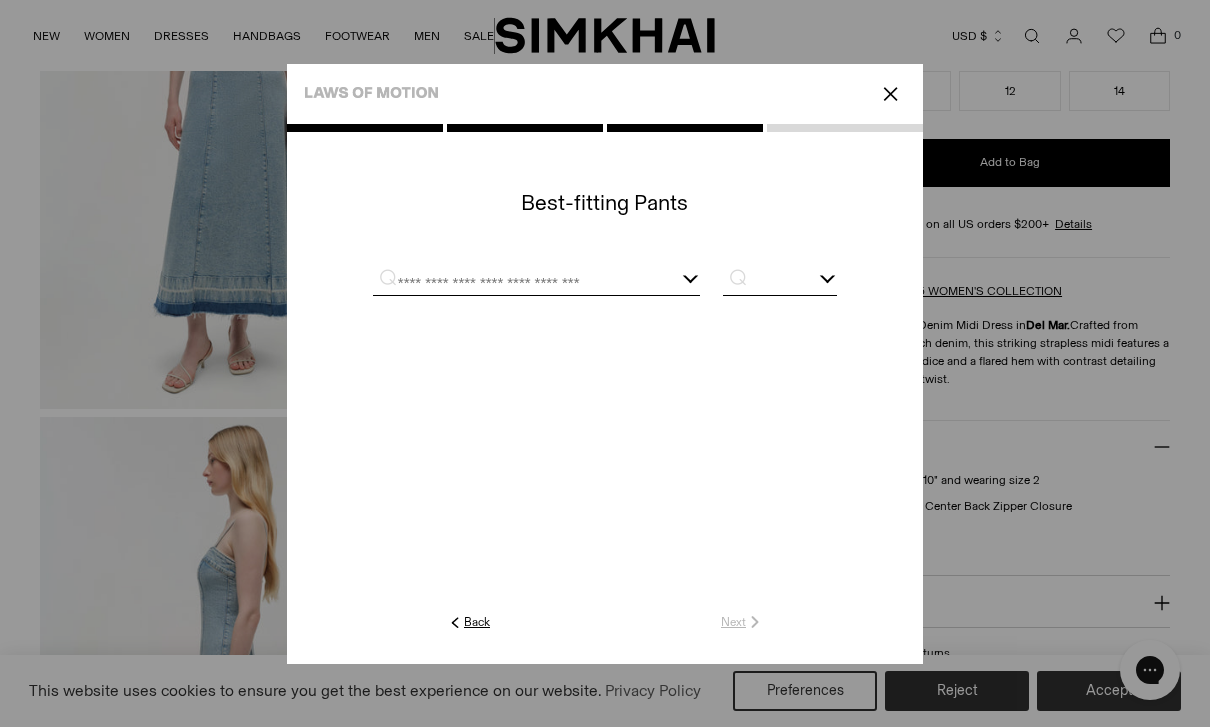 click at bounding box center [512, 282] 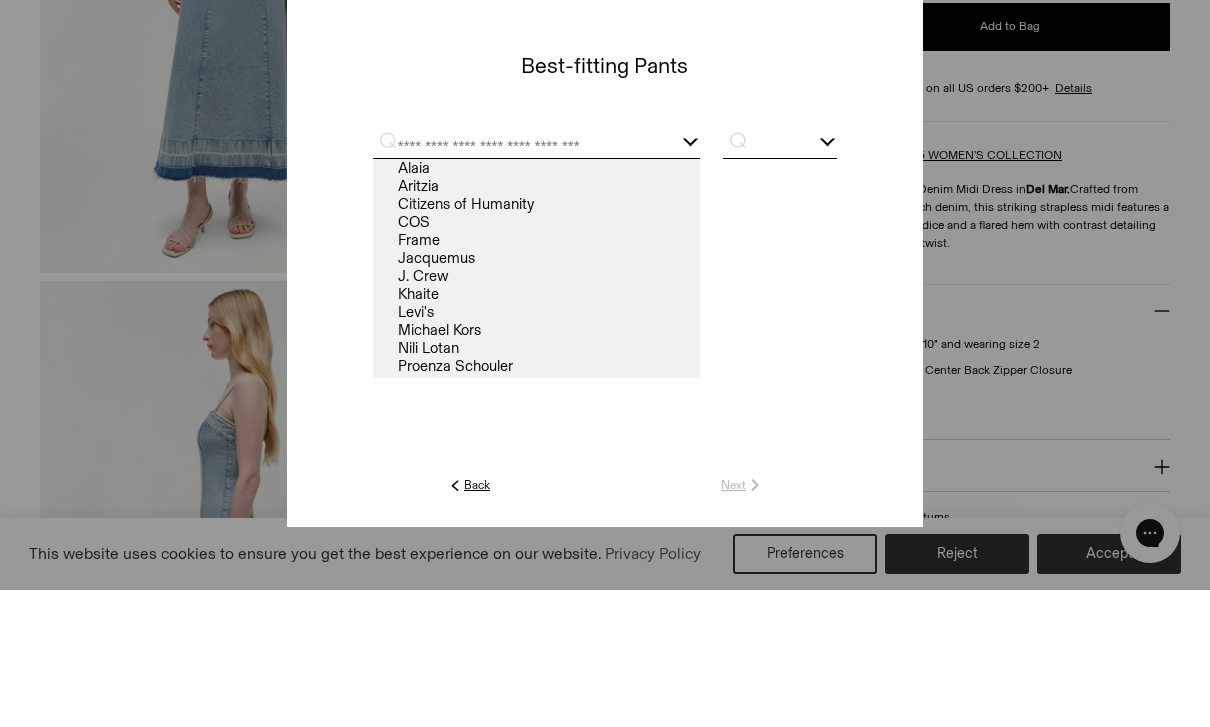 scroll, scrollTop: 5, scrollLeft: 0, axis: vertical 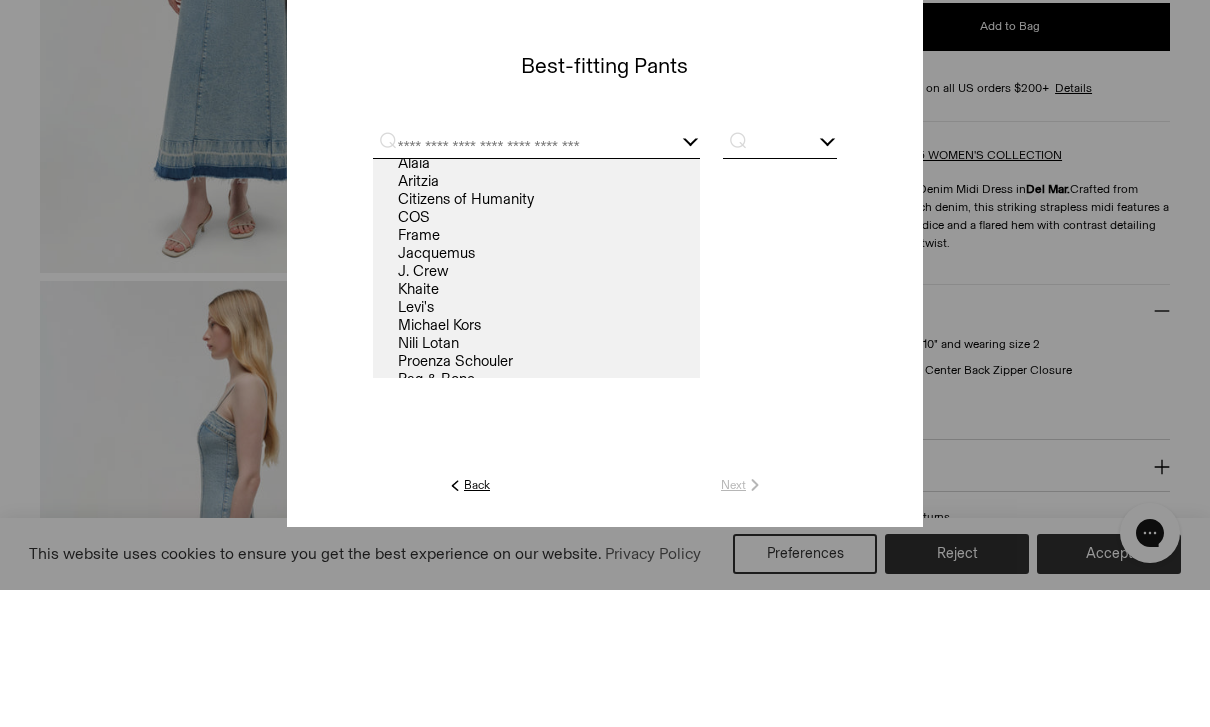 type on "**********" 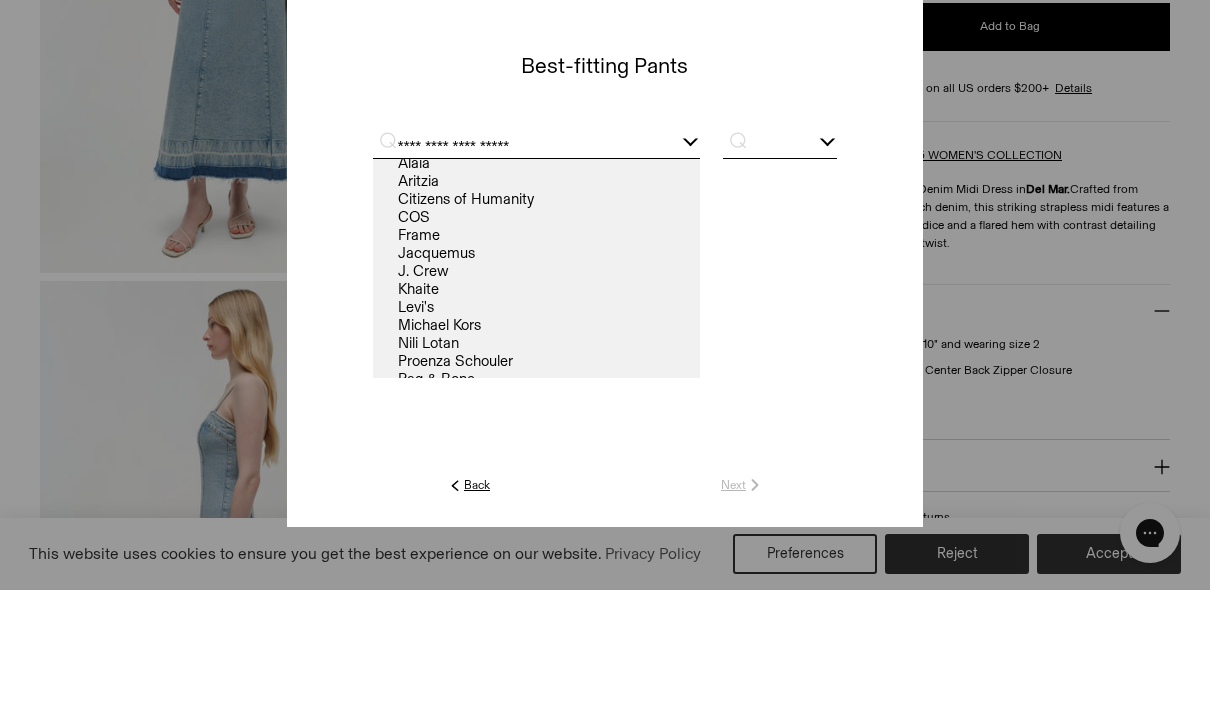scroll, scrollTop: 445, scrollLeft: 0, axis: vertical 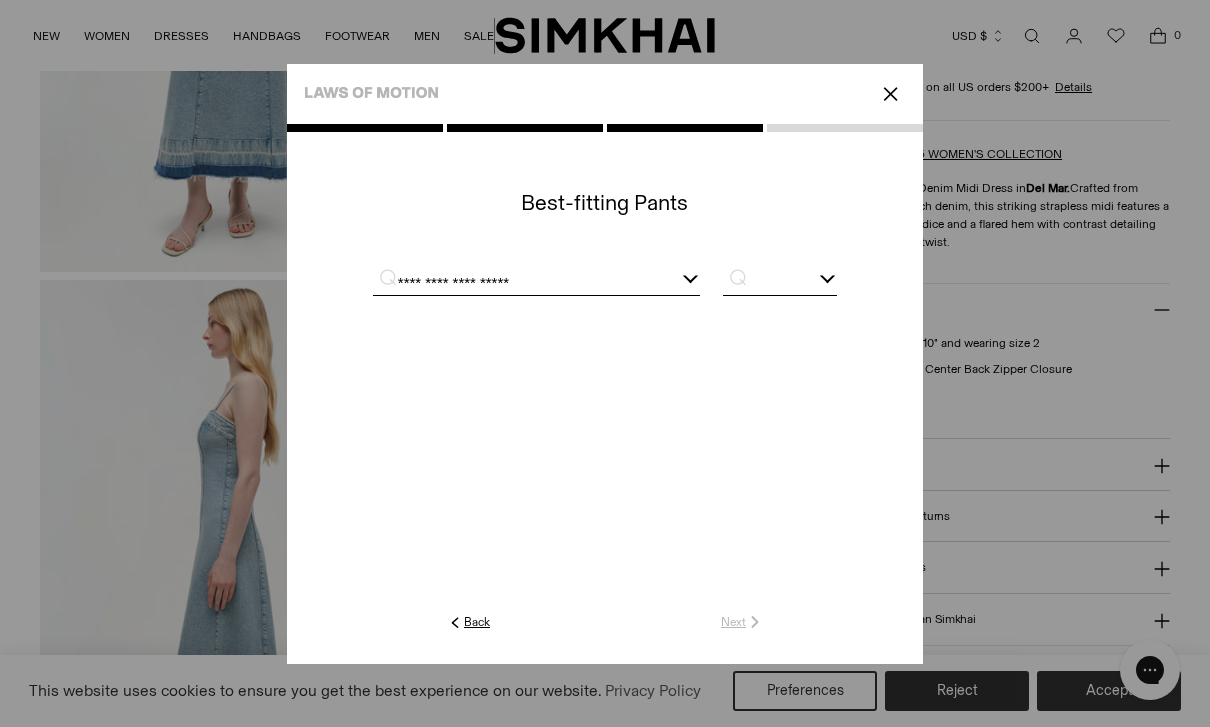 click at bounding box center [780, 282] 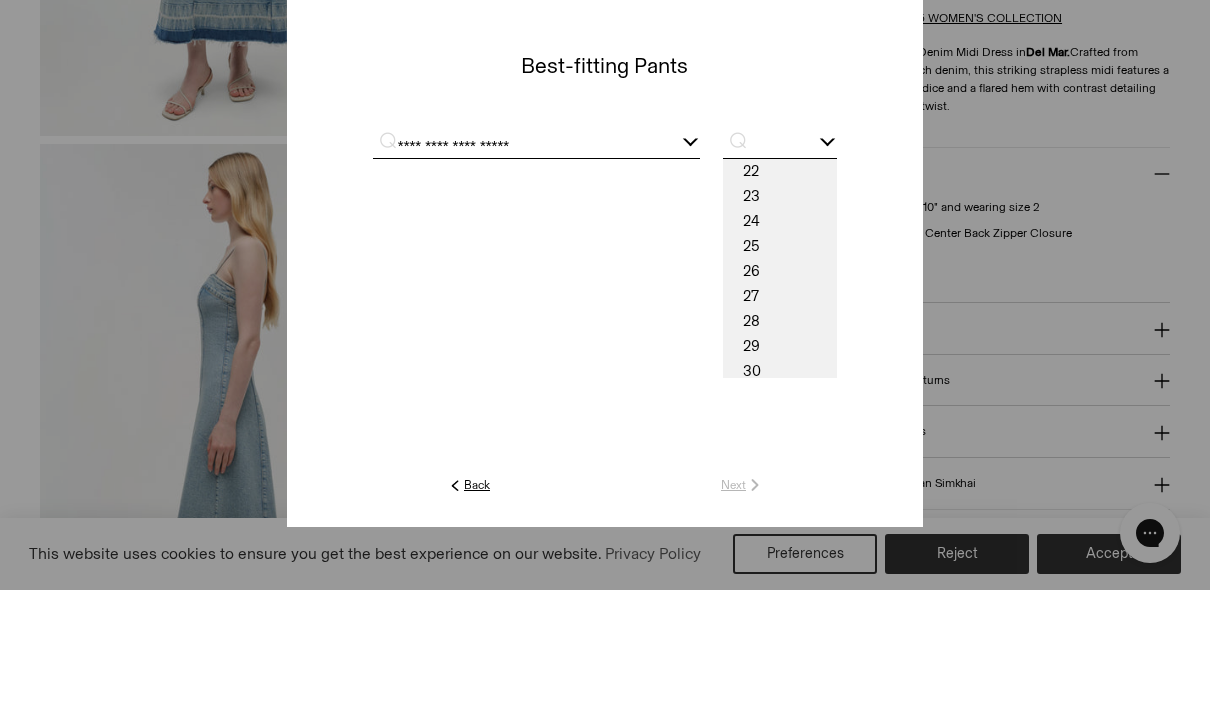 click on "25" at bounding box center (780, 383) 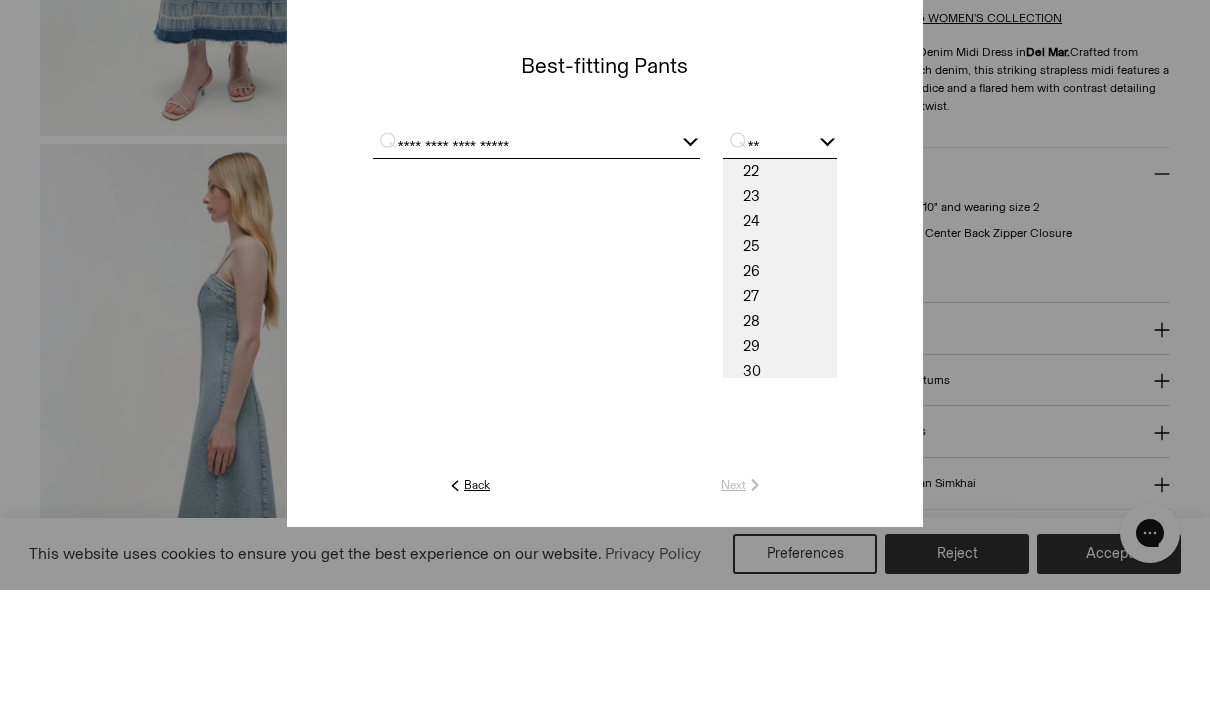 scroll, scrollTop: 582, scrollLeft: 0, axis: vertical 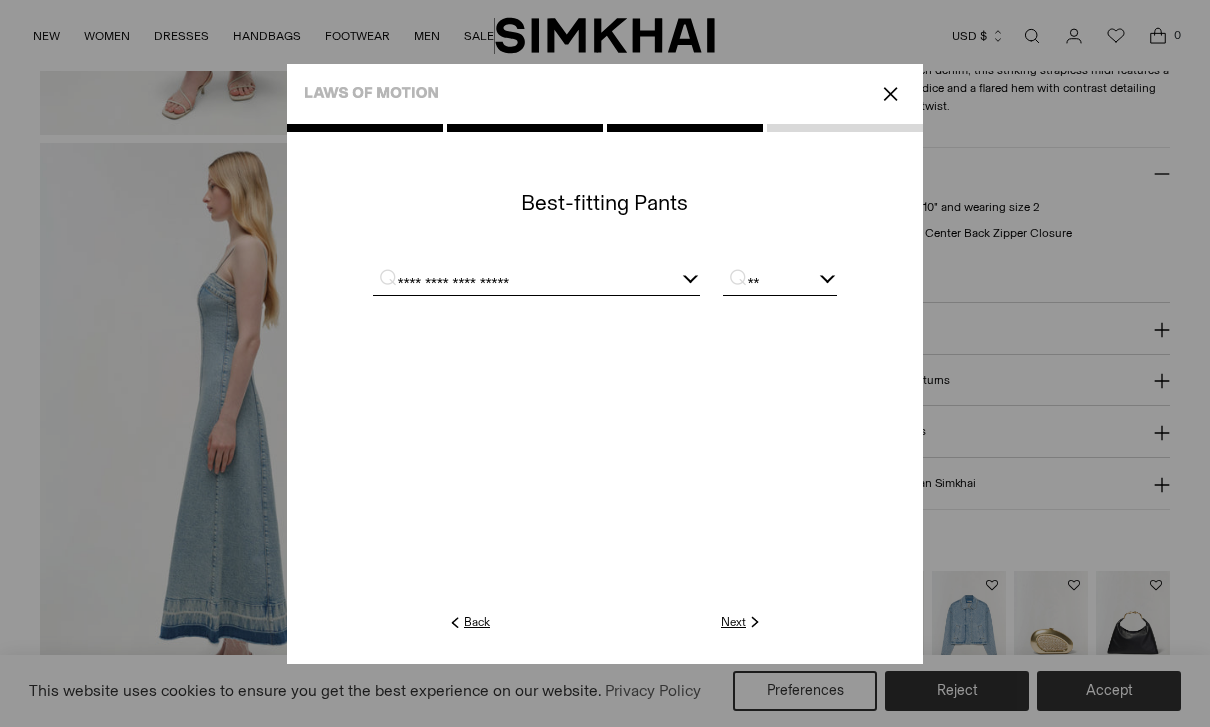click 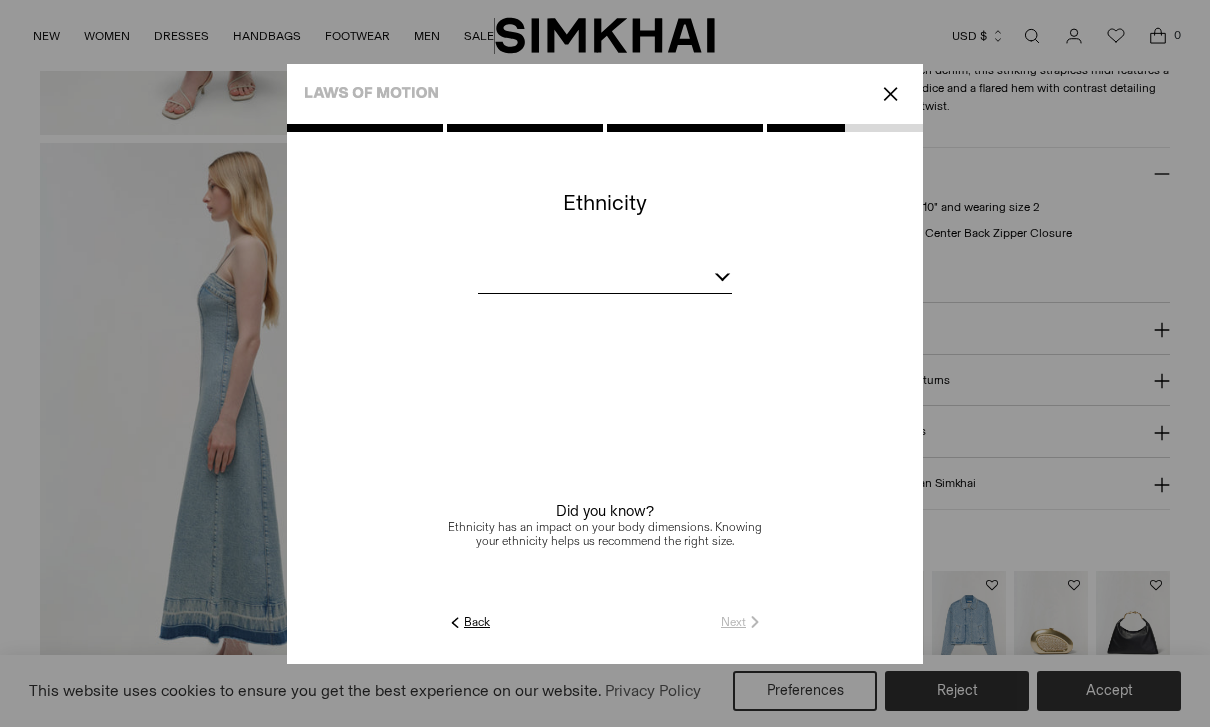 click at bounding box center [605, 280] 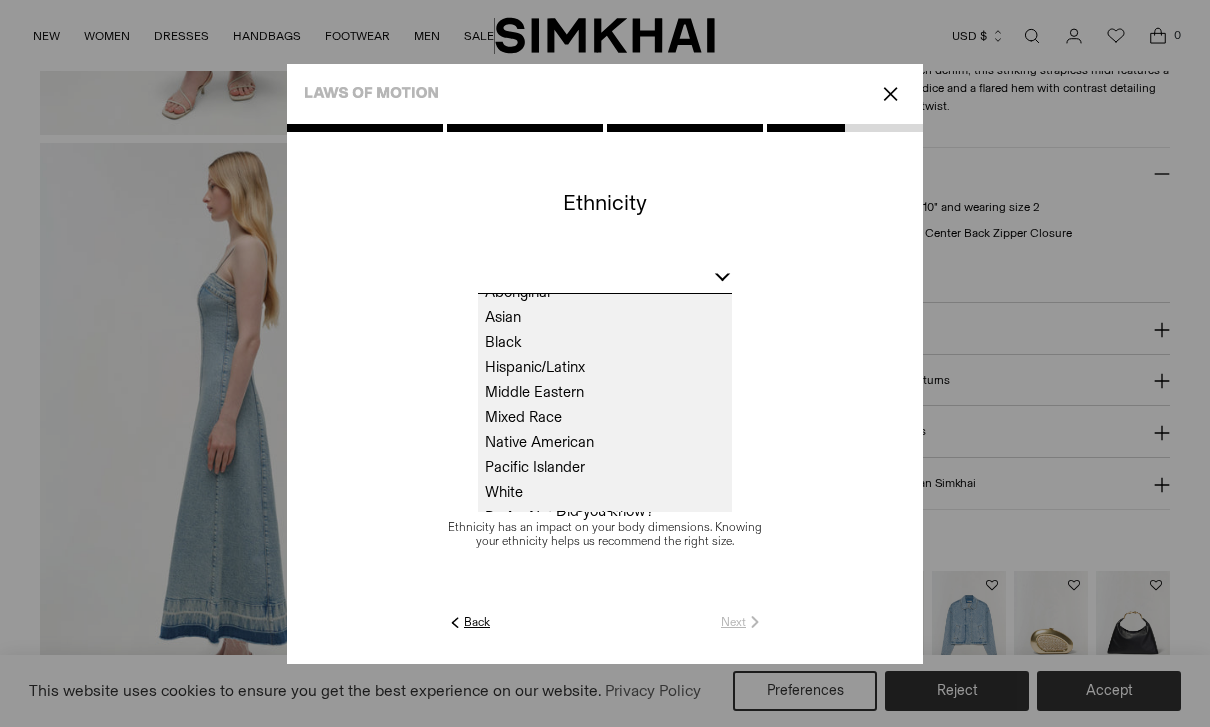scroll, scrollTop: 13, scrollLeft: 0, axis: vertical 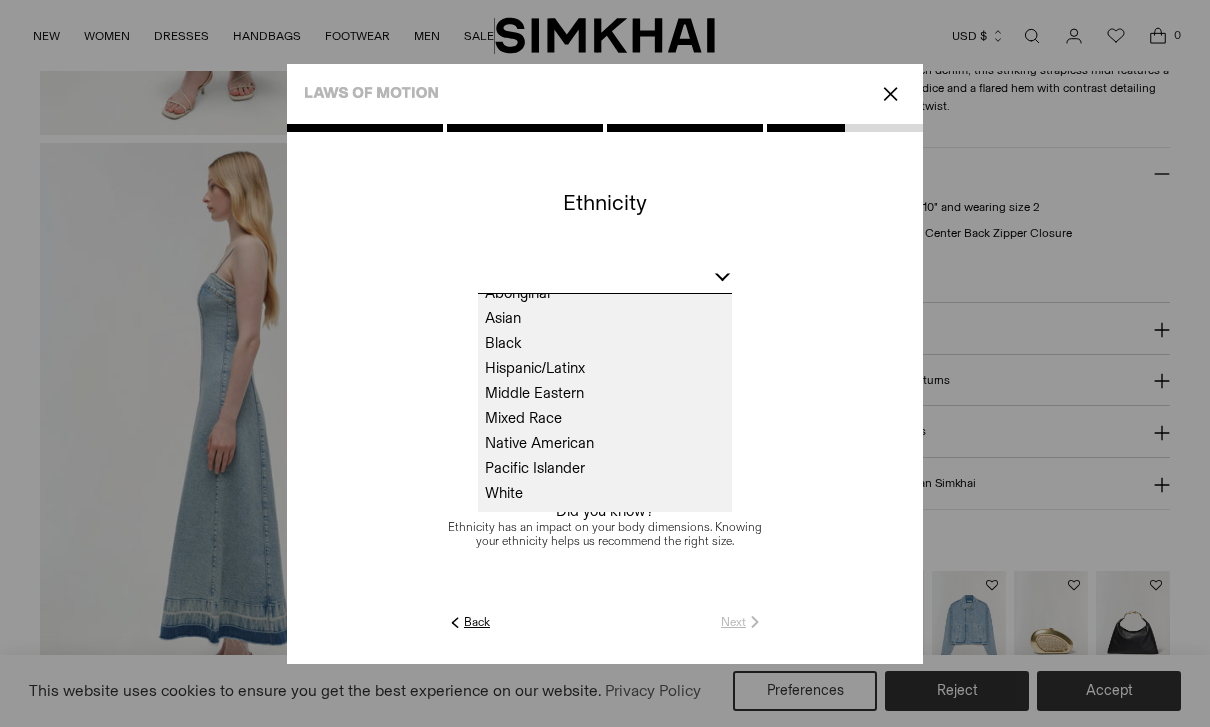 click on "White" at bounding box center (605, 493) 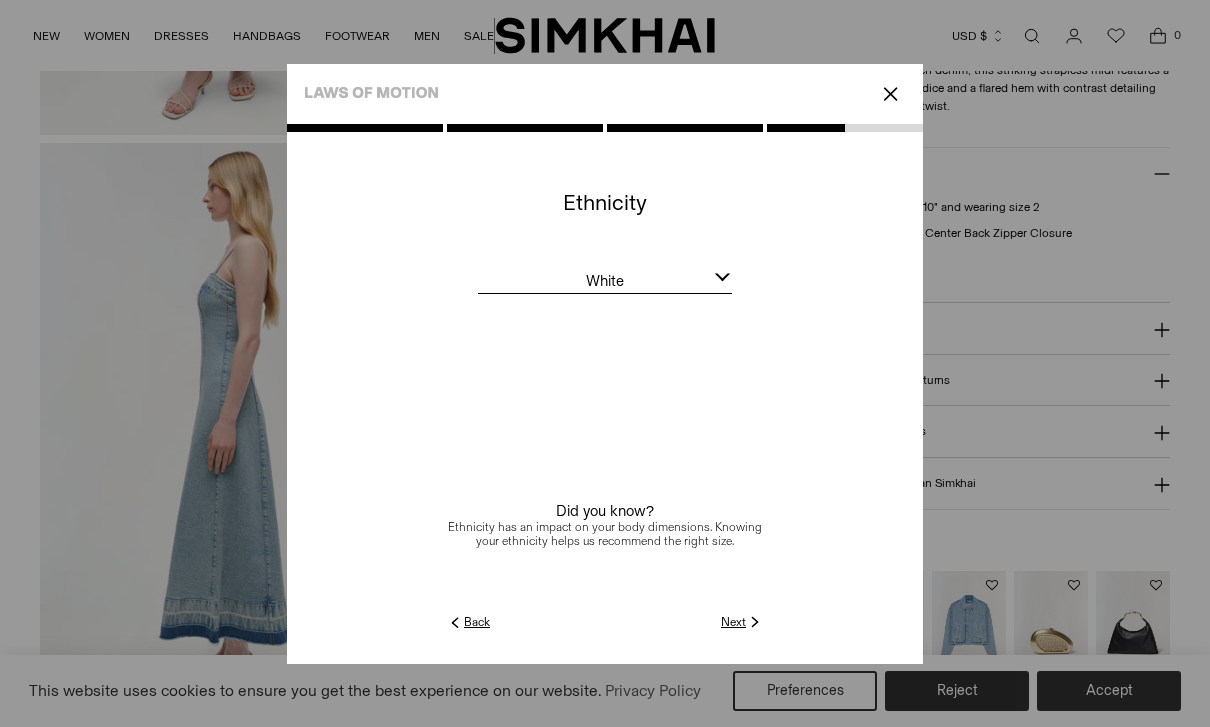 click 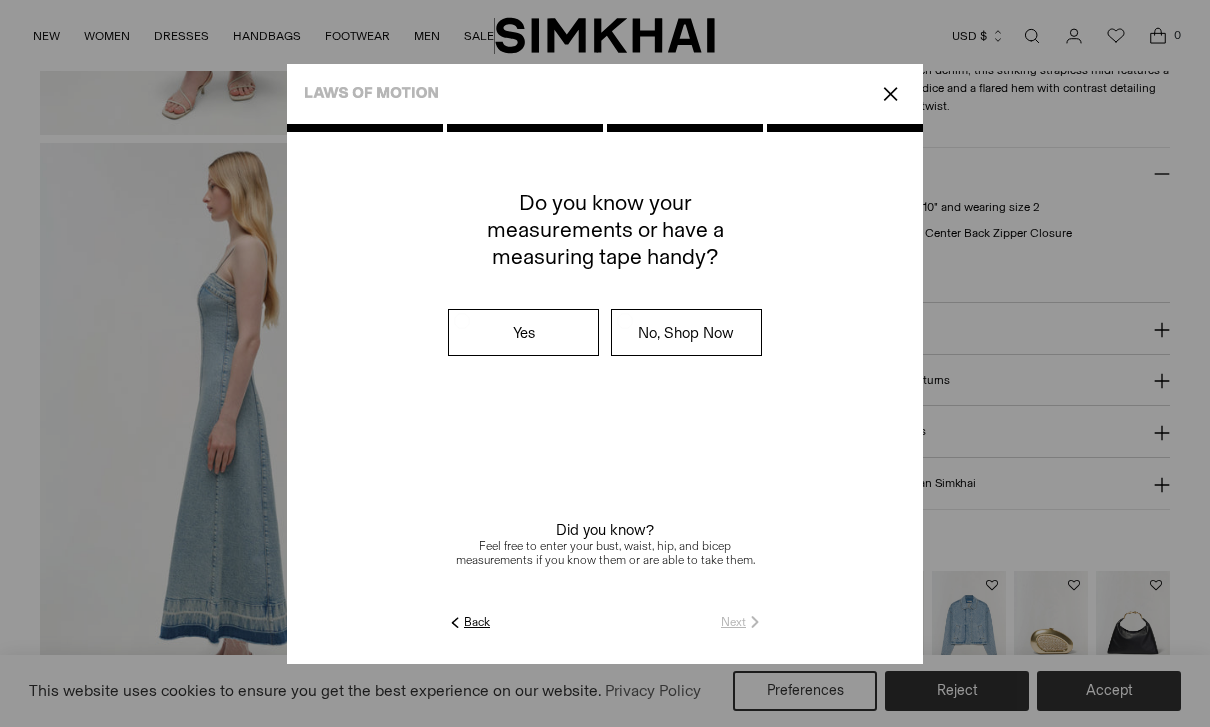 click on "Yes" at bounding box center [523, 332] 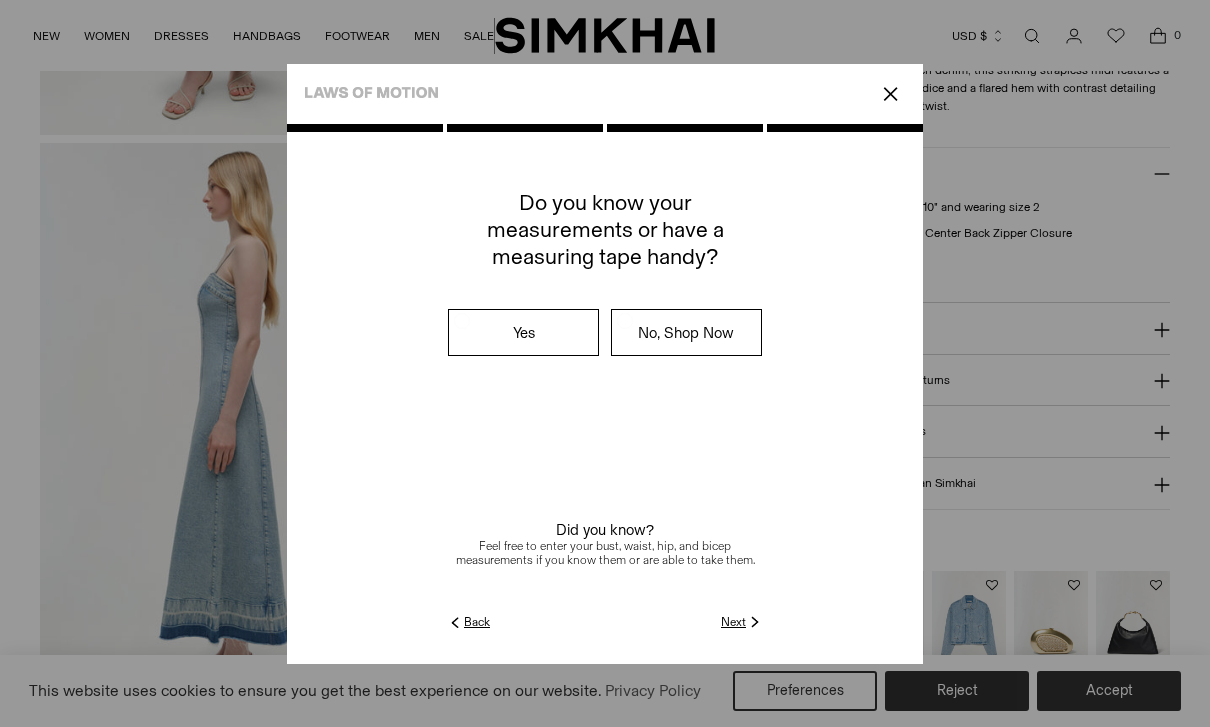 click 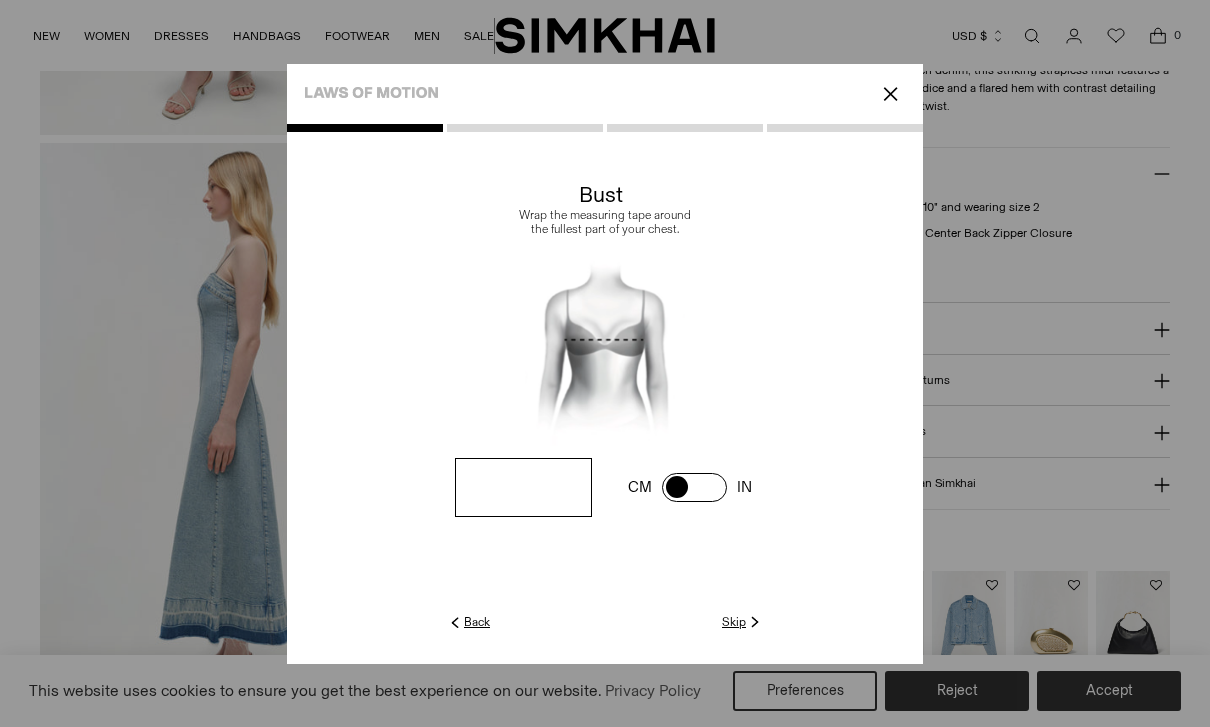 click at bounding box center [523, 487] 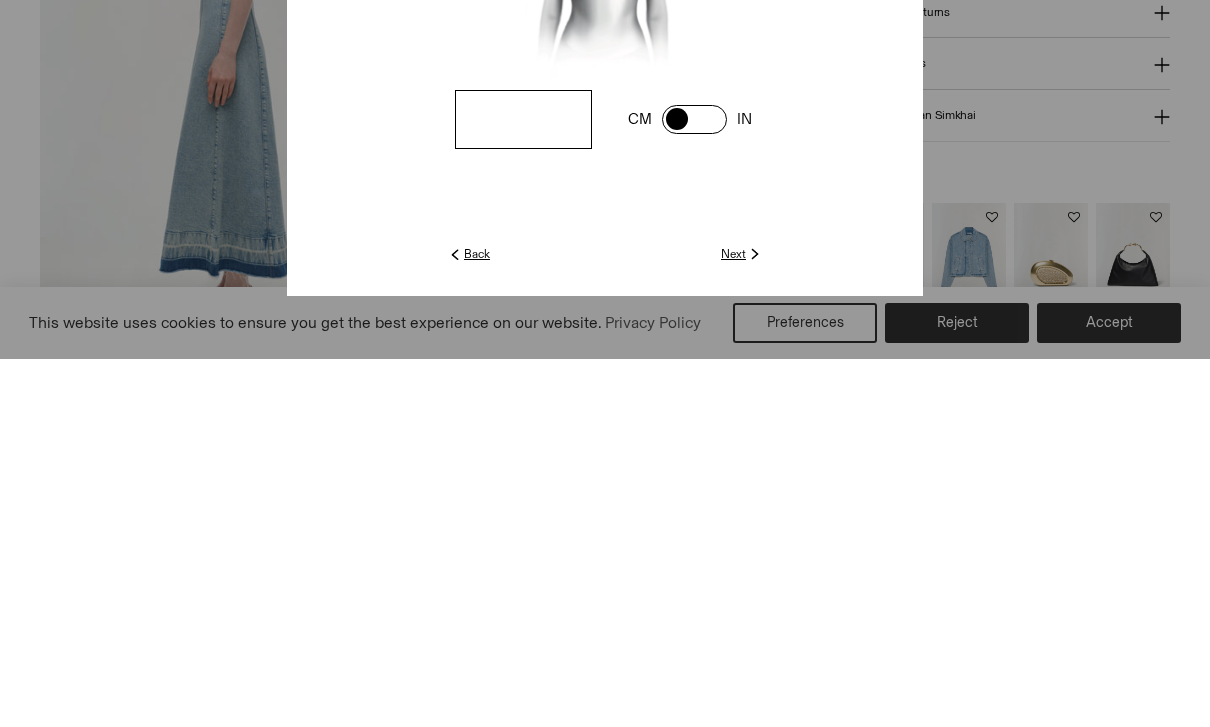 type on "**" 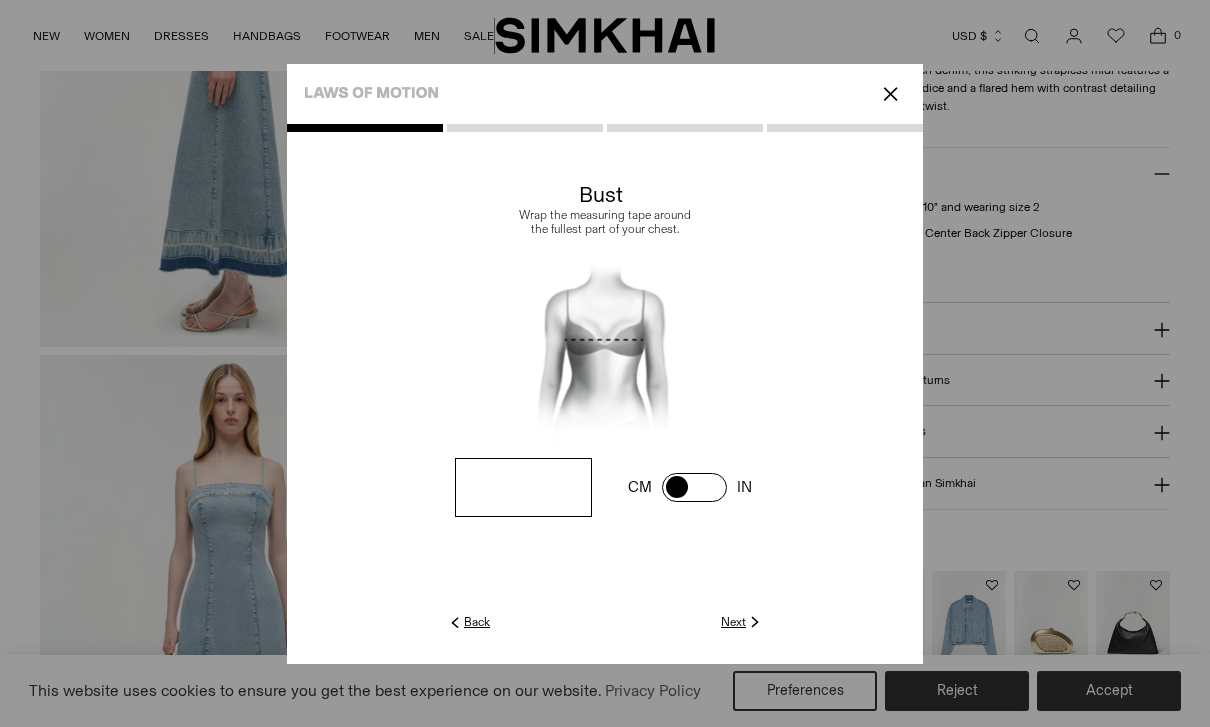 click 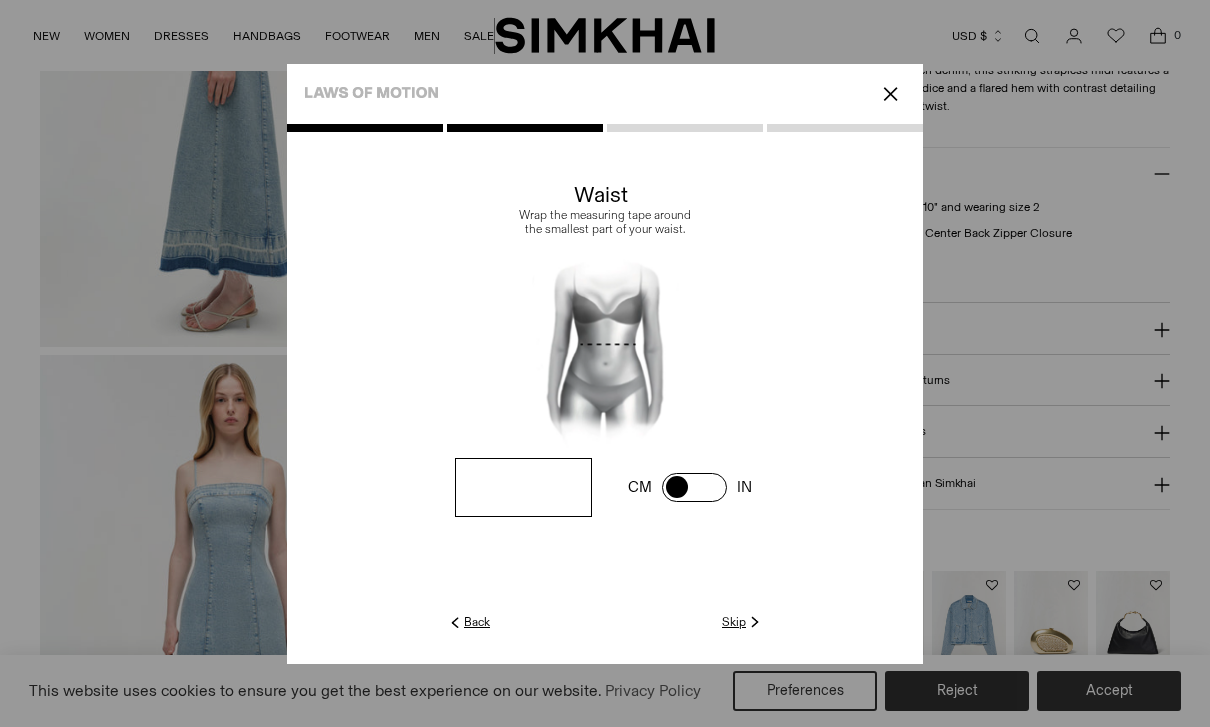 click at bounding box center (0, 0) 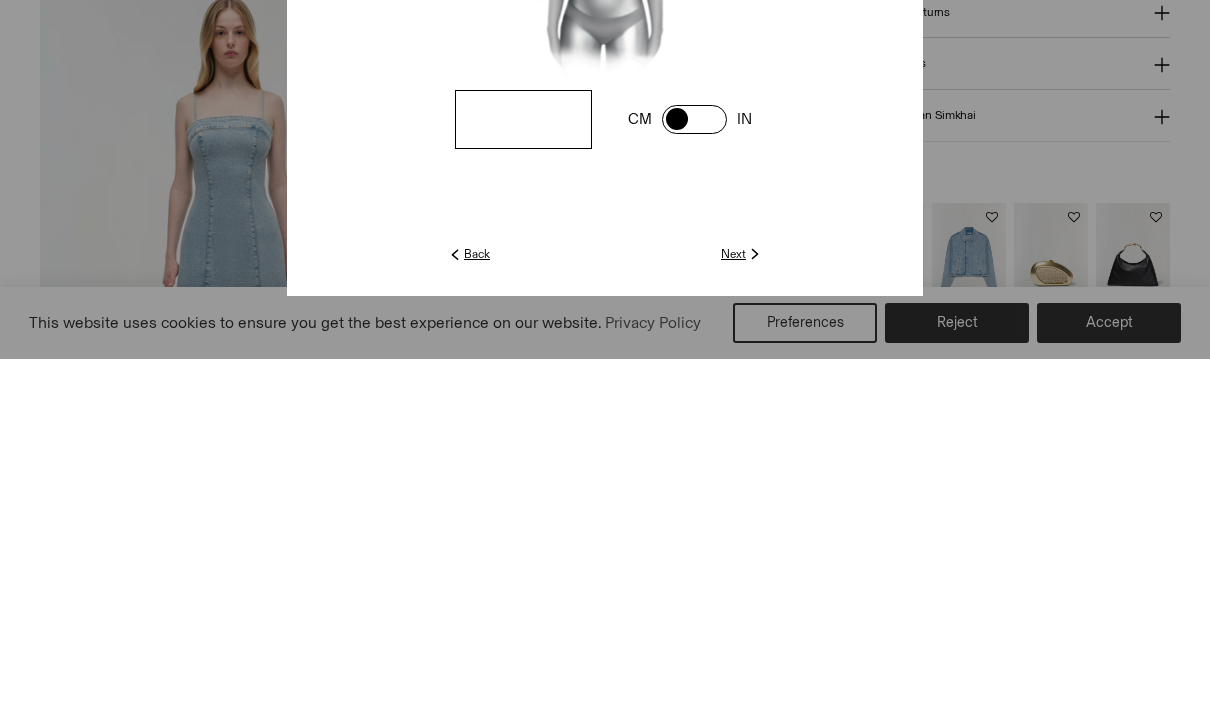 type on "**" 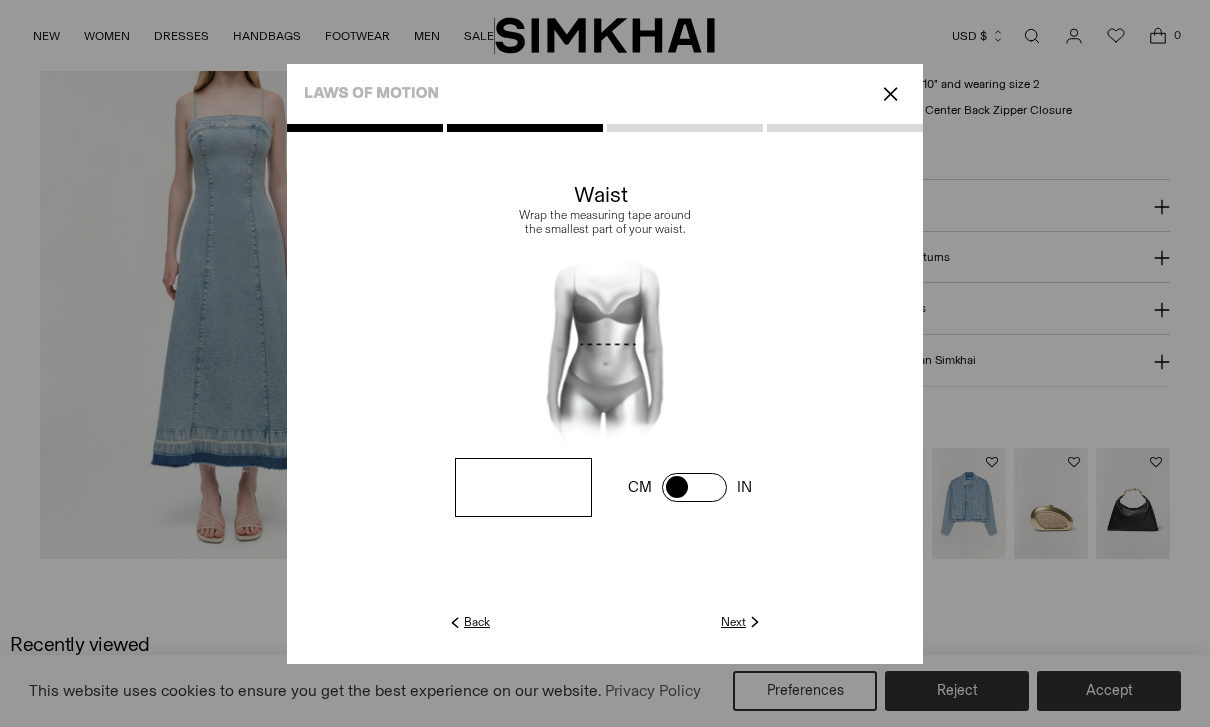 click 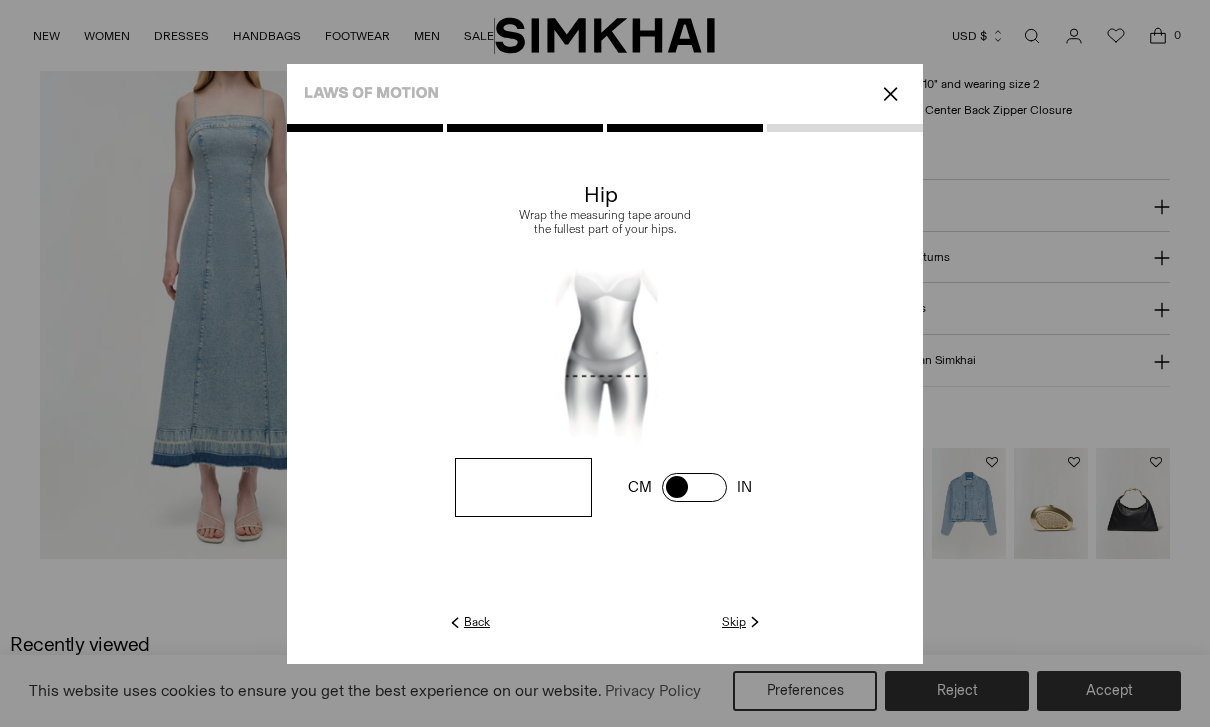 click at bounding box center [0, 0] 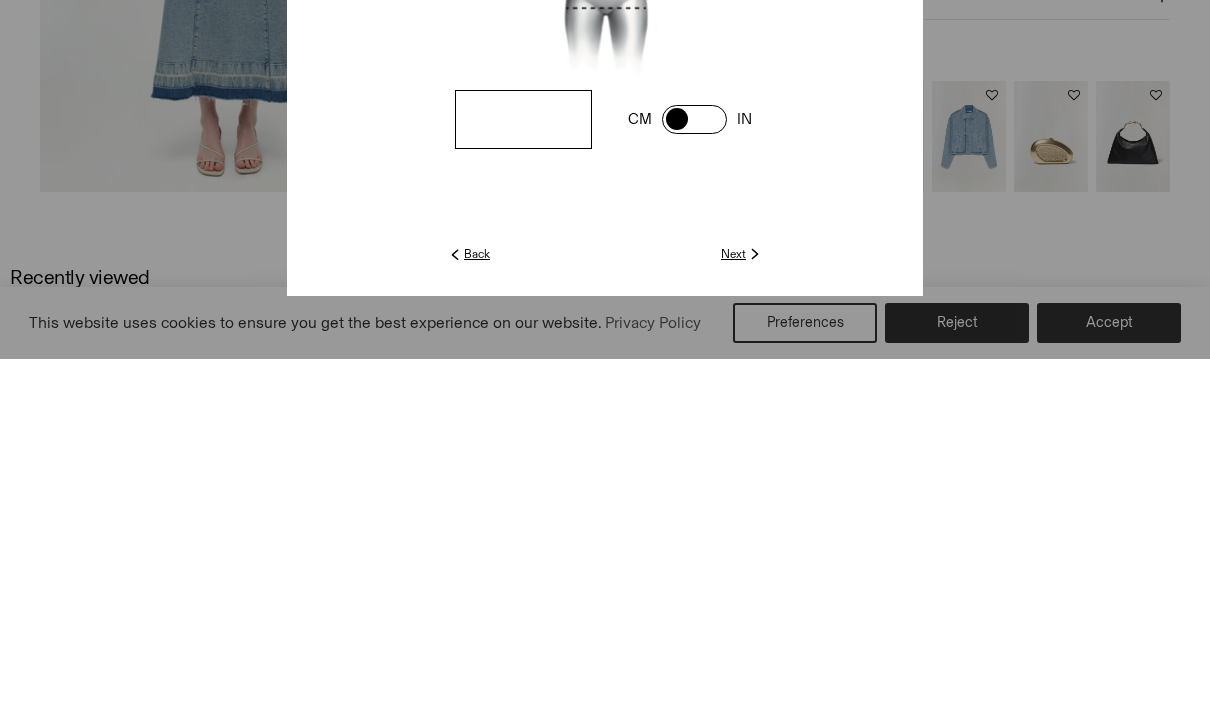 type on "**" 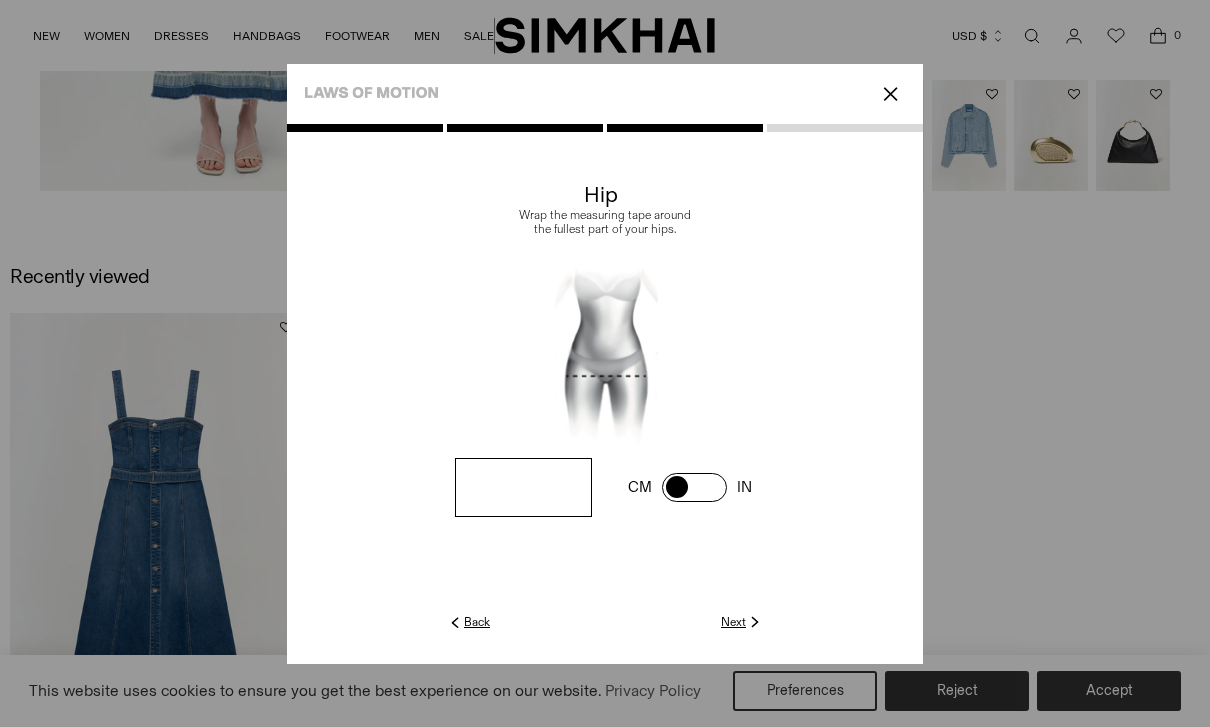 click 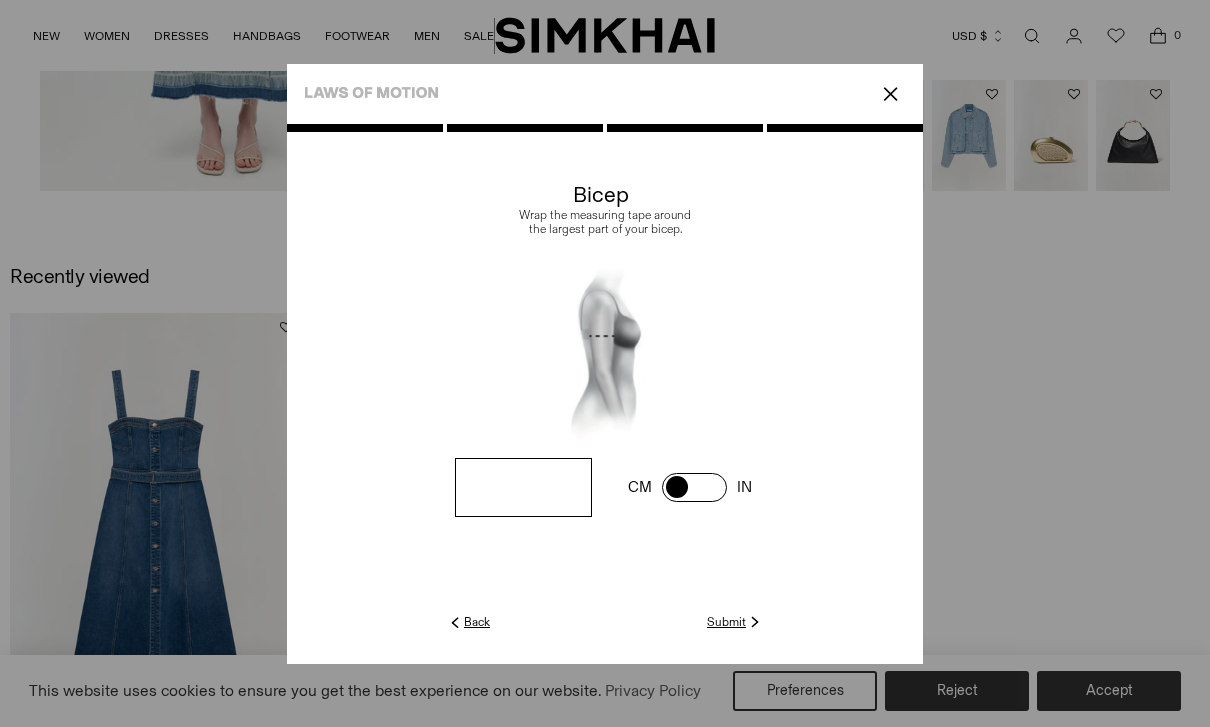 click at bounding box center (605, 390) 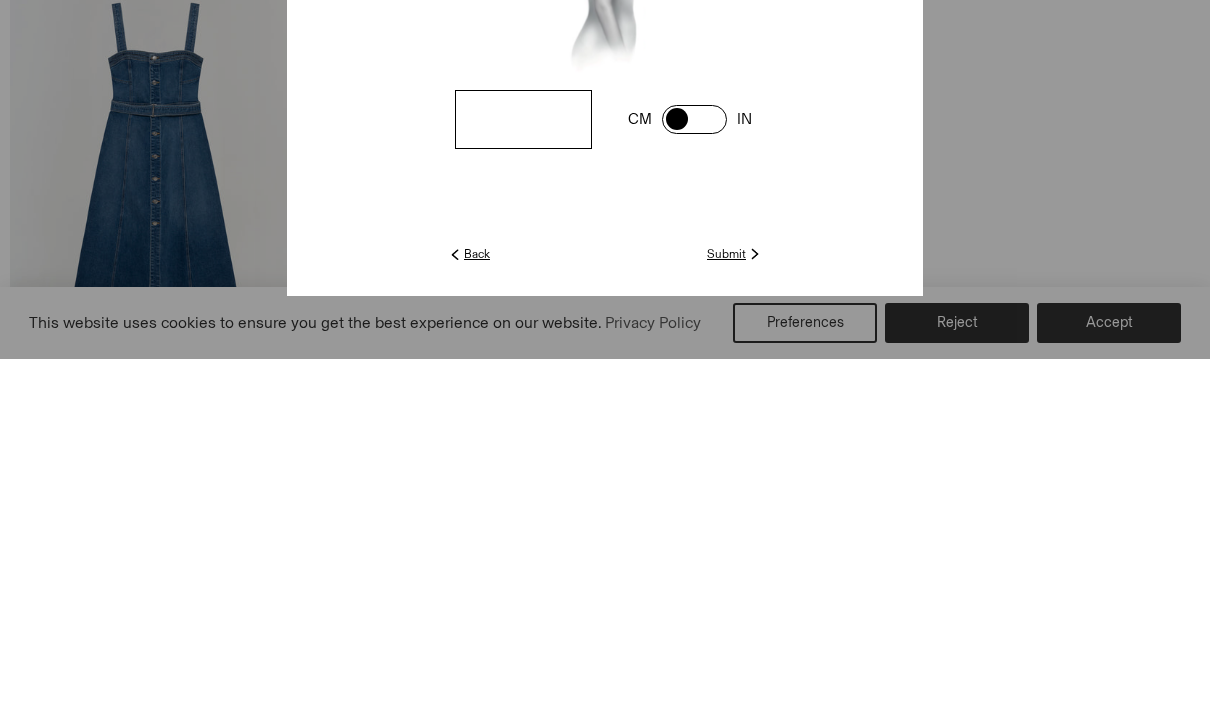 scroll, scrollTop: 2054, scrollLeft: 0, axis: vertical 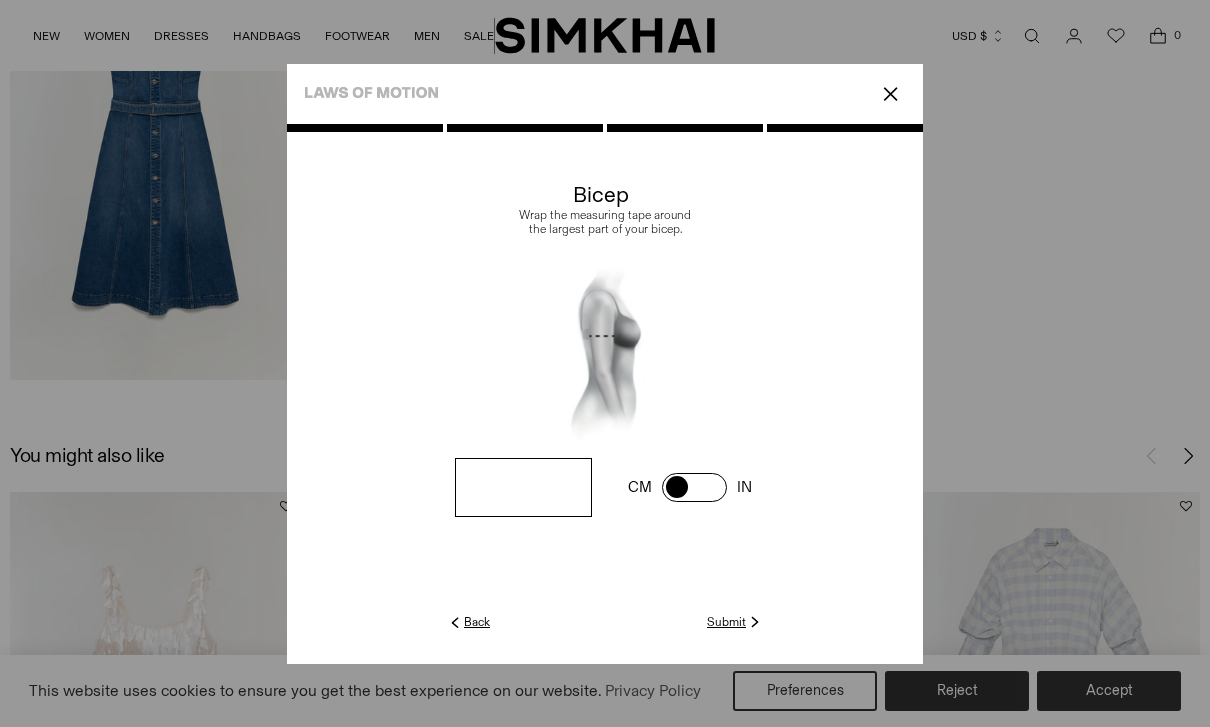 type on "*" 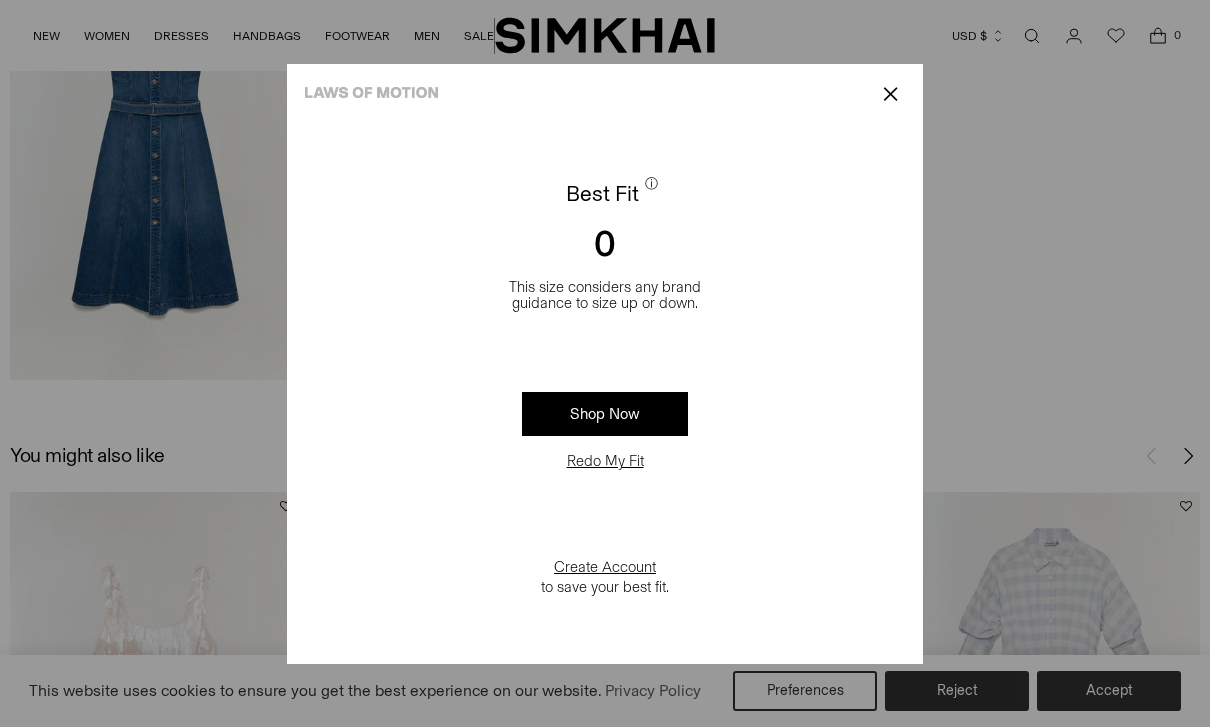 click on "Shop Now" at bounding box center [605, 414] 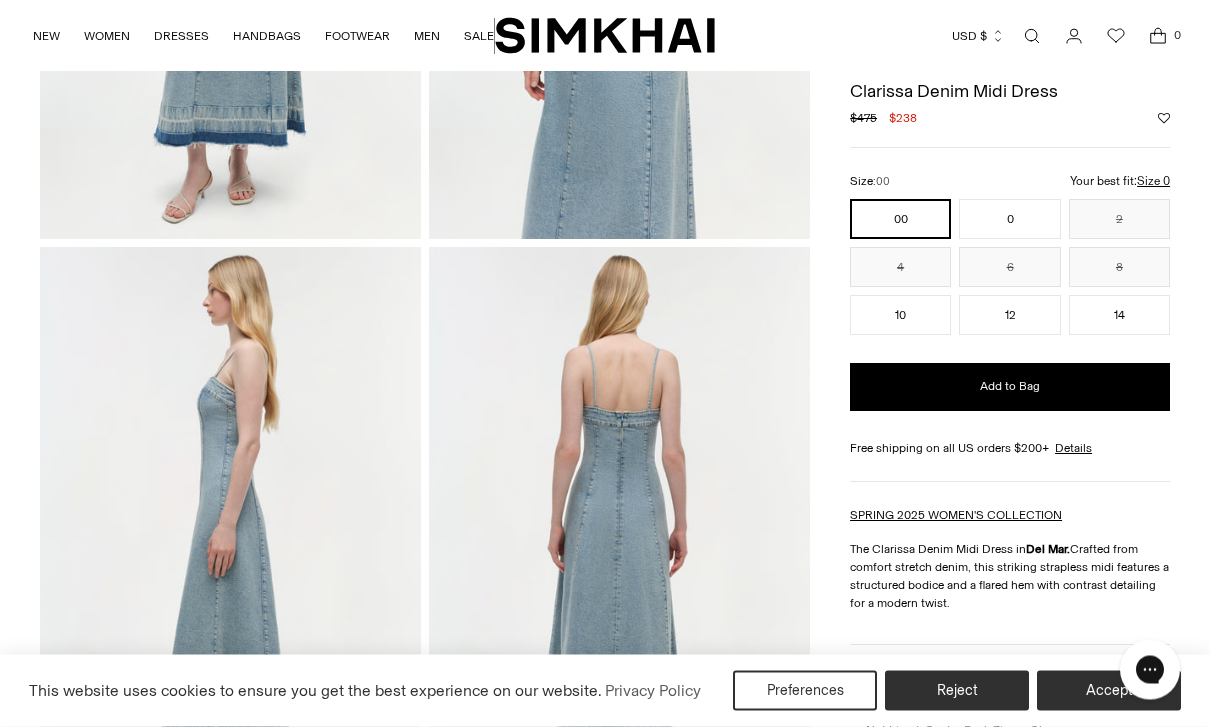 scroll, scrollTop: 445, scrollLeft: 0, axis: vertical 